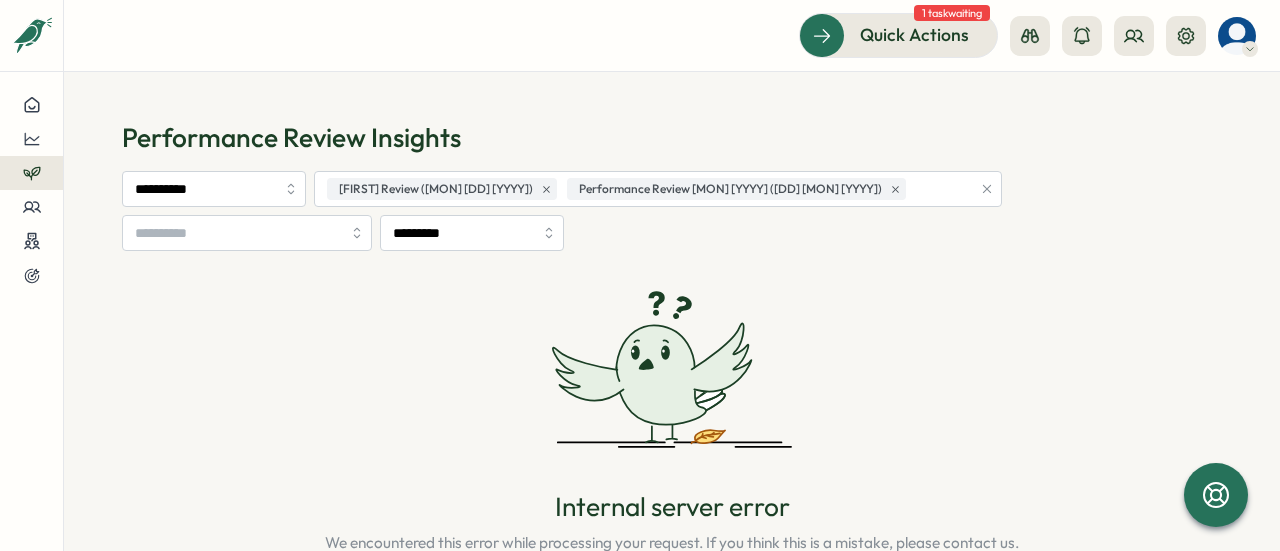 scroll, scrollTop: 0, scrollLeft: 0, axis: both 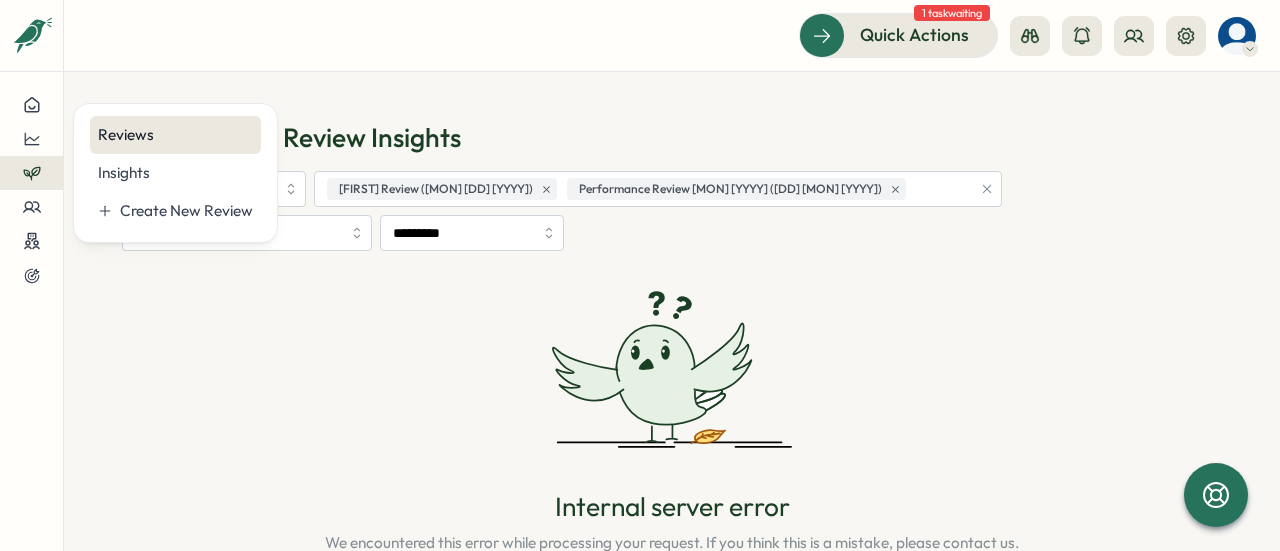 click on "Reviews" at bounding box center [175, 135] 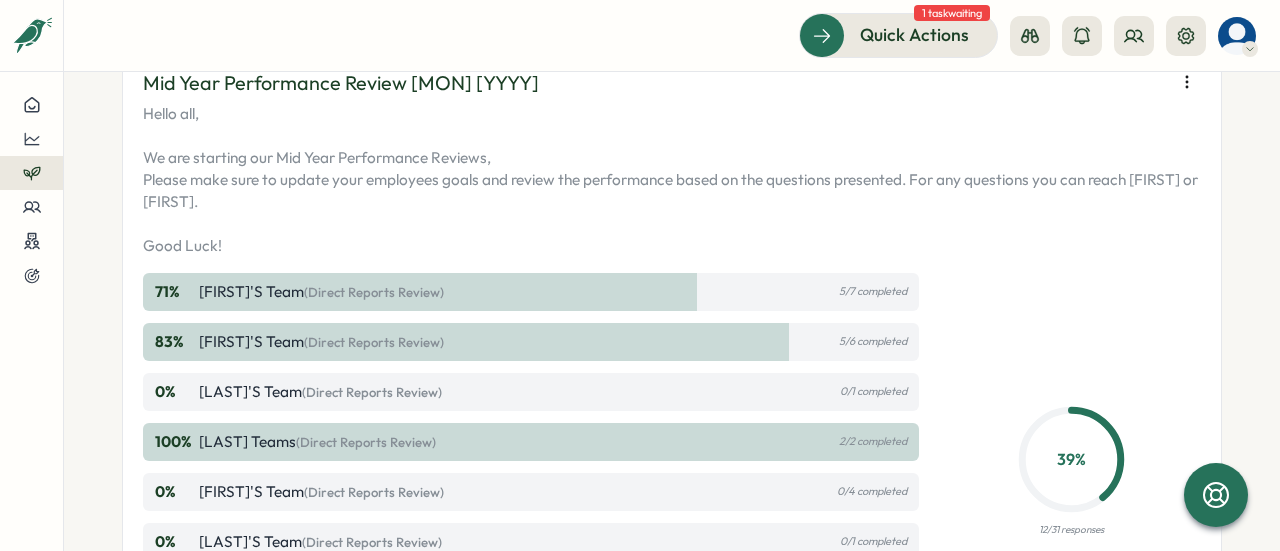 scroll, scrollTop: 632, scrollLeft: 0, axis: vertical 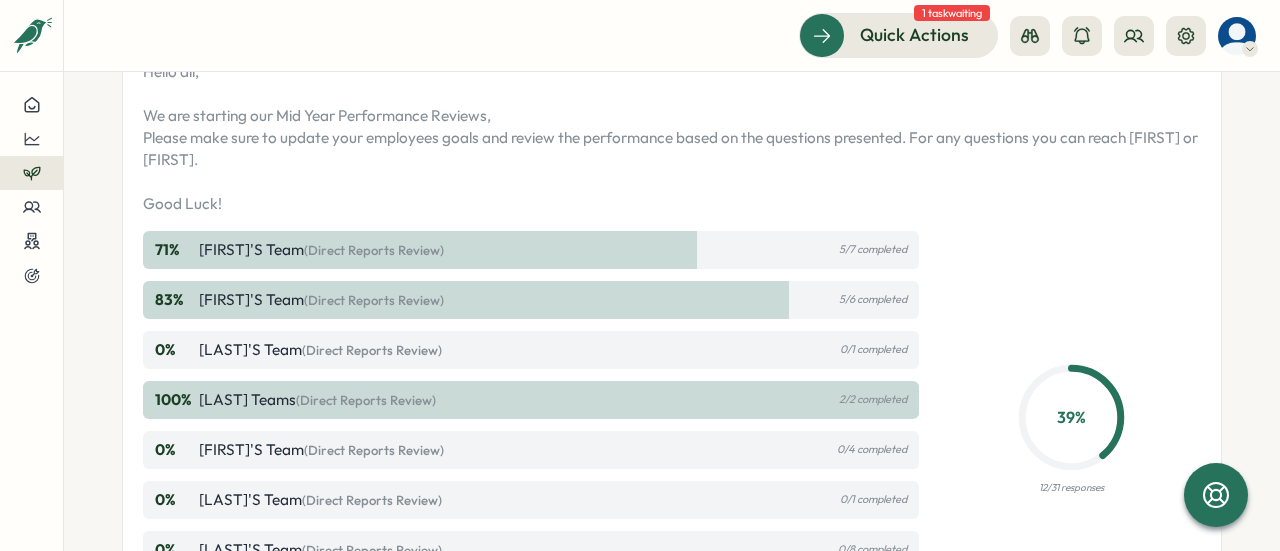 click on "Jacobs Teams  (Direct Reports Review)" at bounding box center [317, 400] 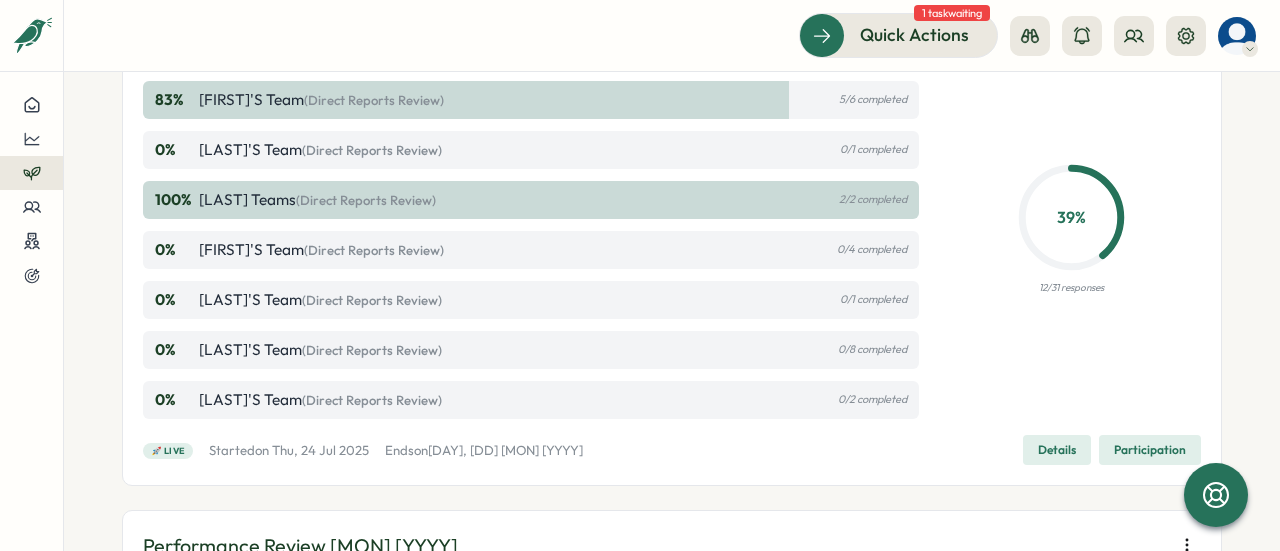 scroll, scrollTop: 732, scrollLeft: 0, axis: vertical 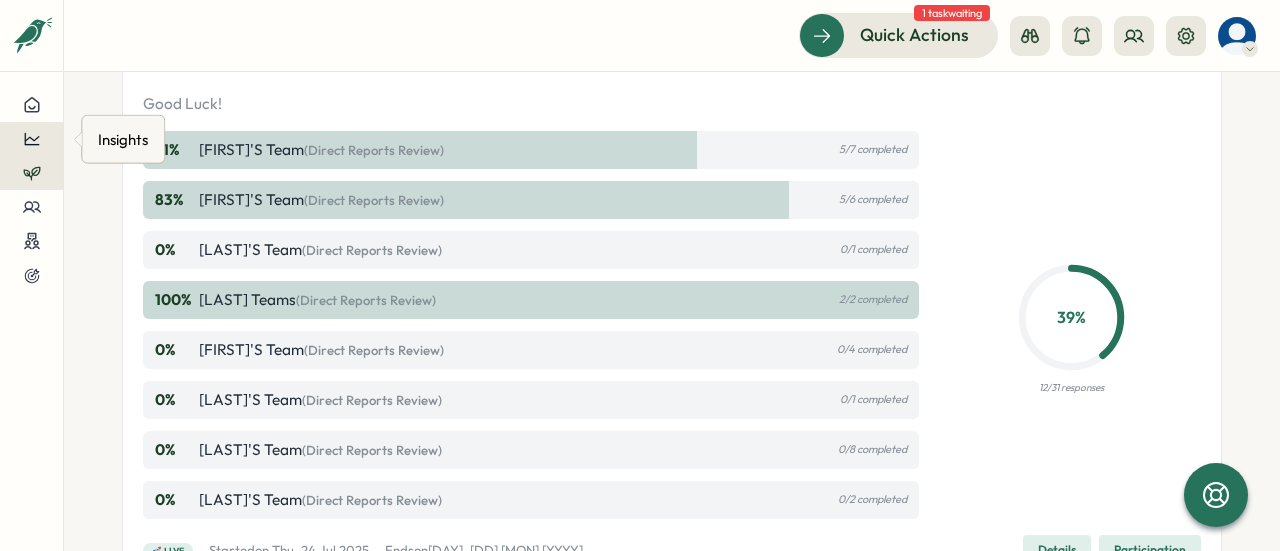 click at bounding box center [31, 139] 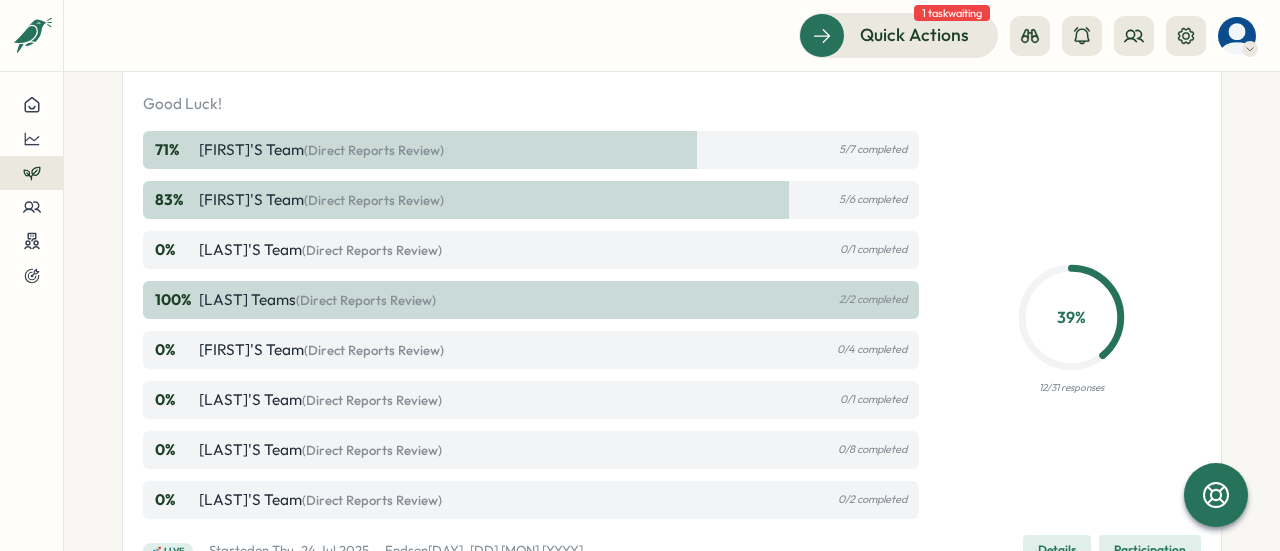click 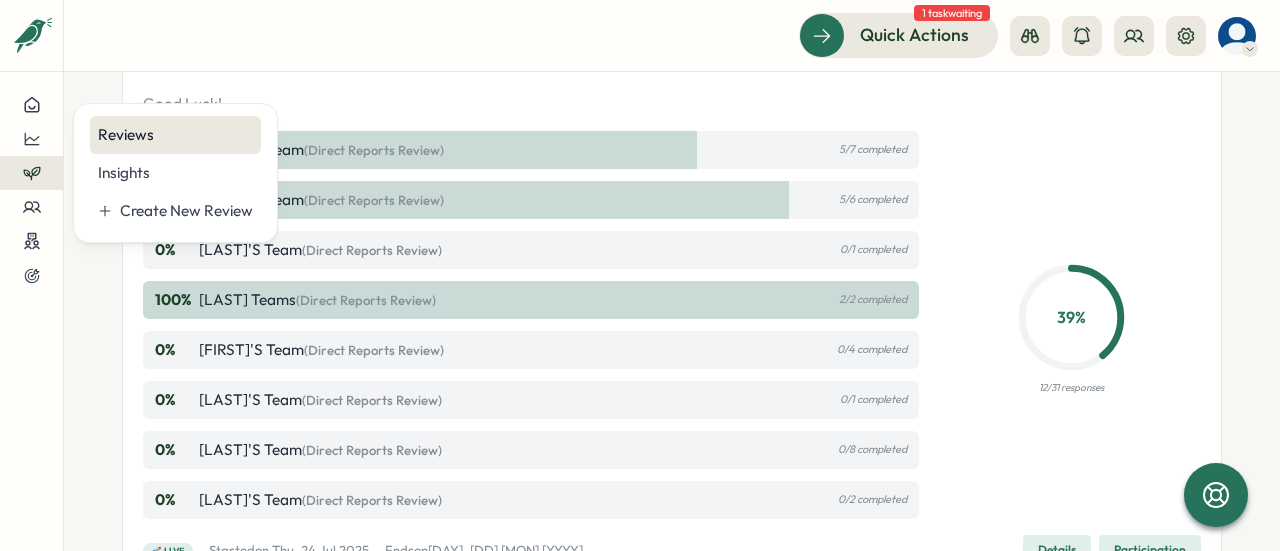 click on "Reviews" at bounding box center [175, 135] 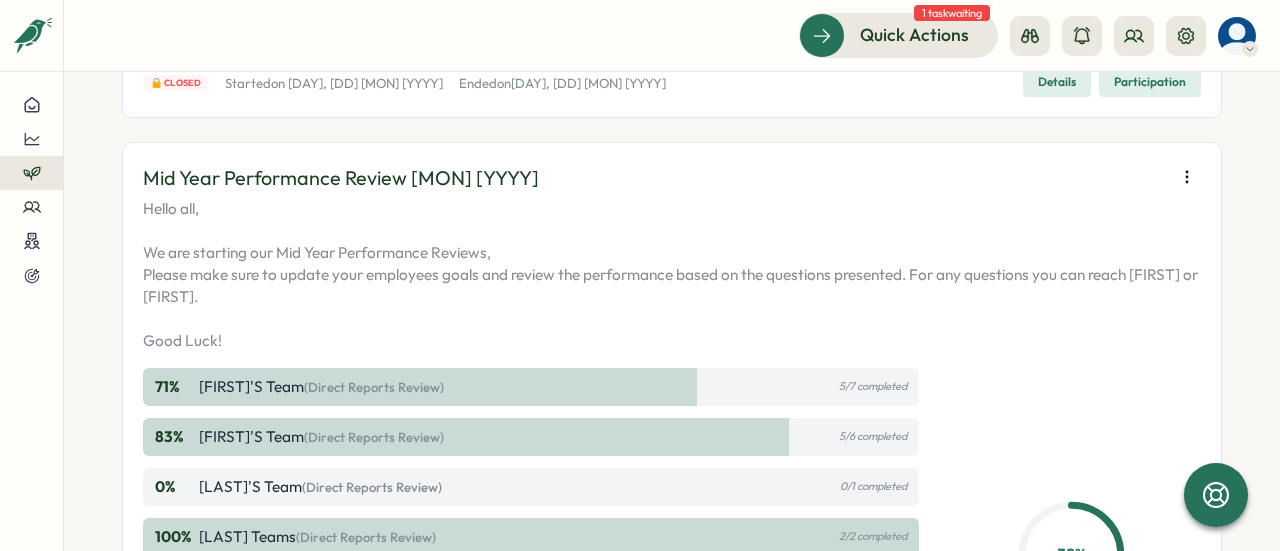 scroll, scrollTop: 632, scrollLeft: 0, axis: vertical 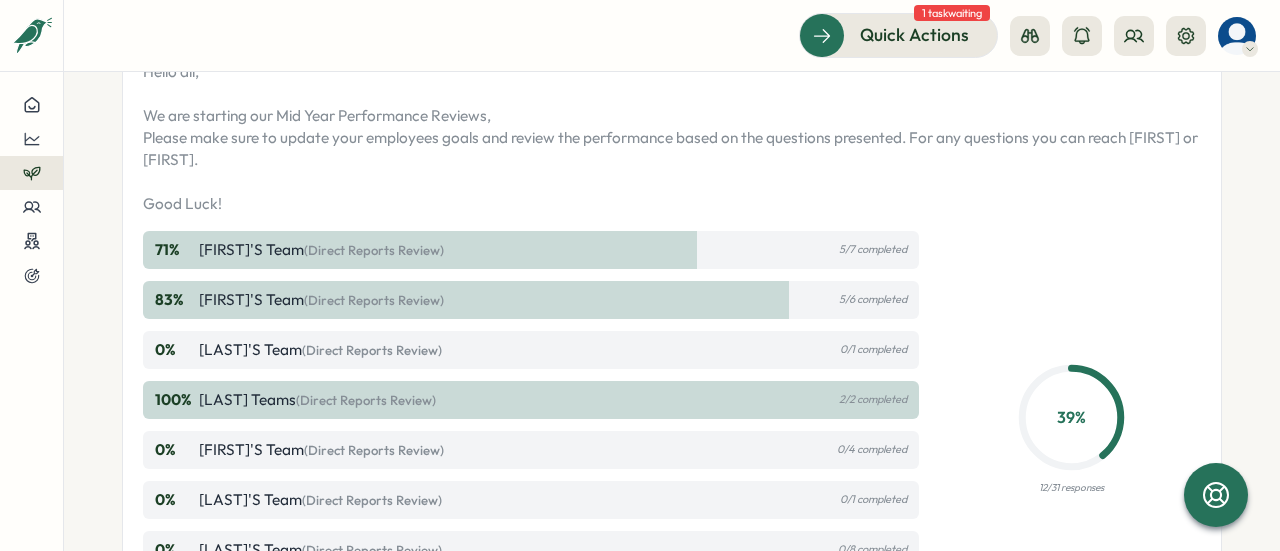 click on "Emmanuel's Team  (Direct Reports Review)" at bounding box center [321, 250] 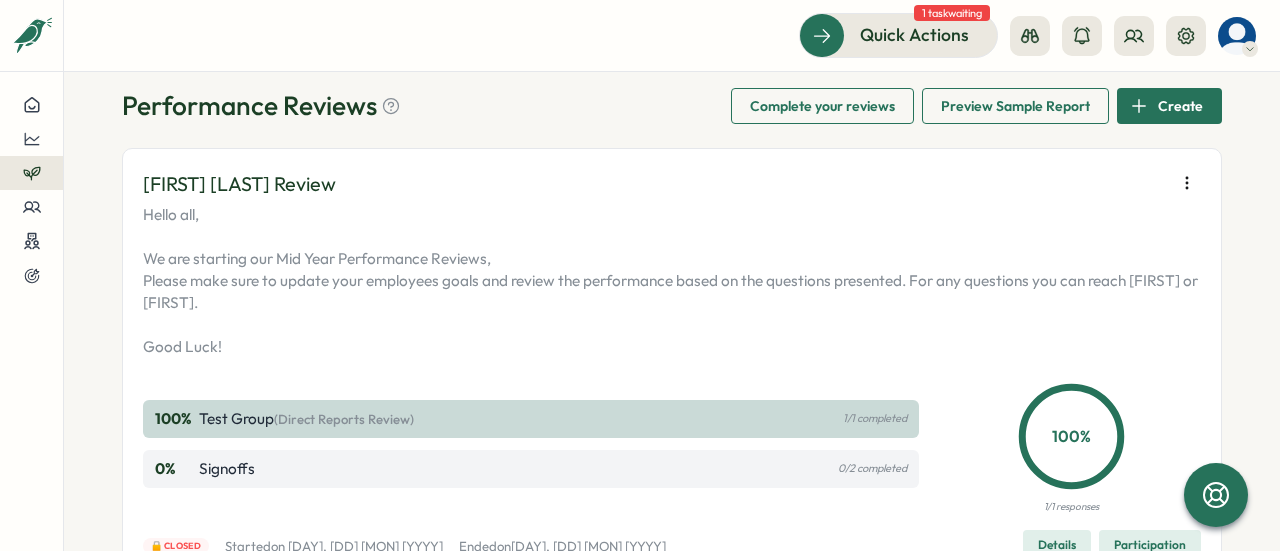 scroll, scrollTop: 0, scrollLeft: 0, axis: both 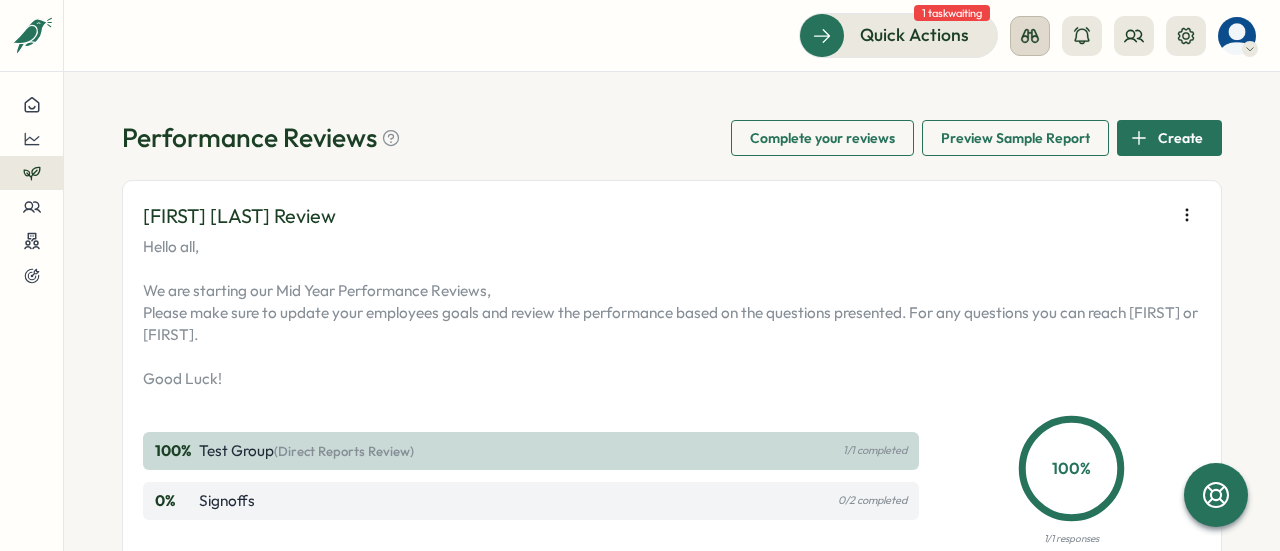 click 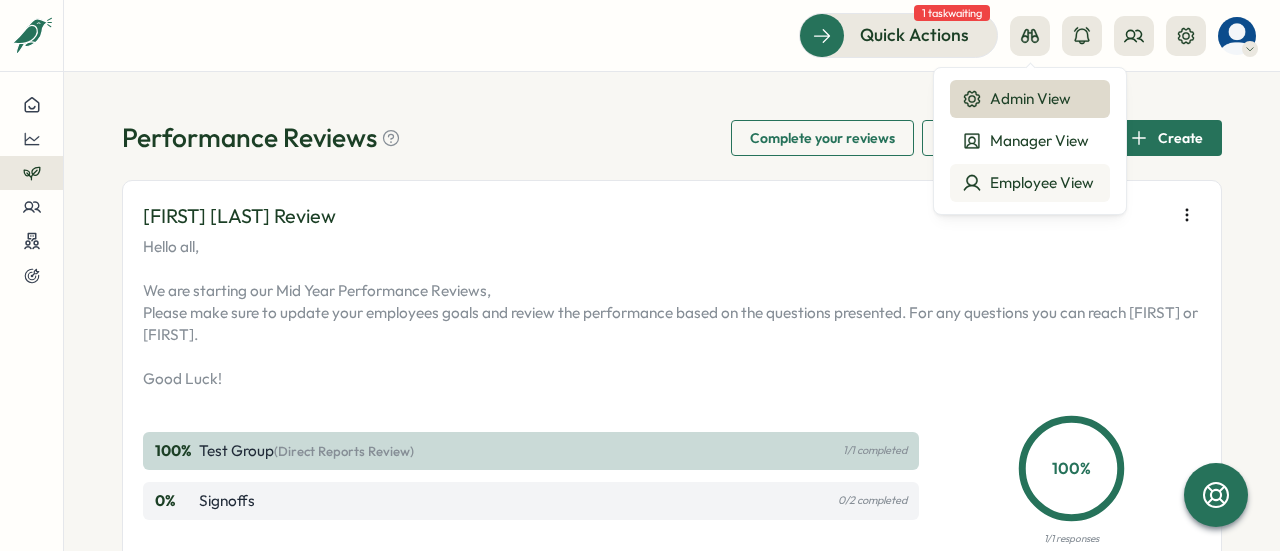 click on "Employee View" at bounding box center (1030, 183) 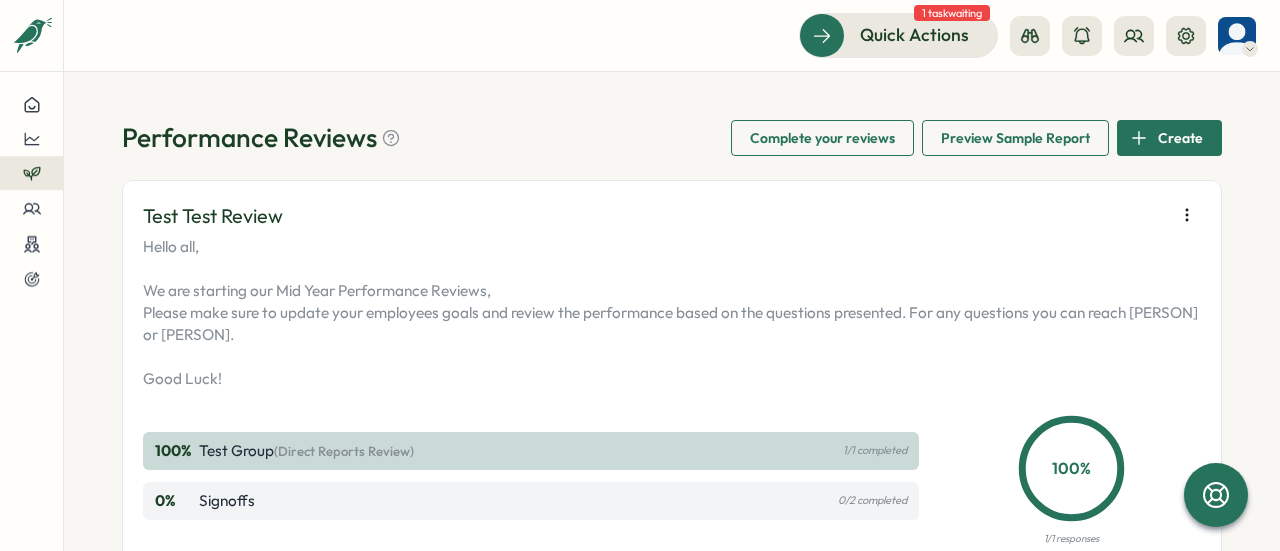 scroll, scrollTop: 0, scrollLeft: 0, axis: both 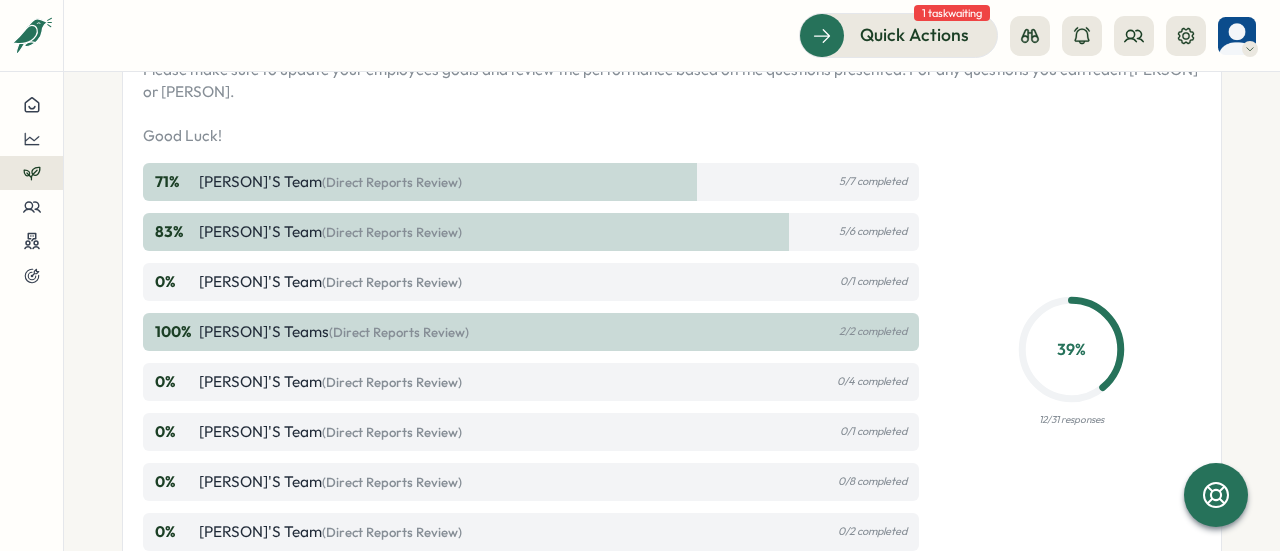 click on "Emmanuel's Team  (Direct Reports Review)" at bounding box center [330, 182] 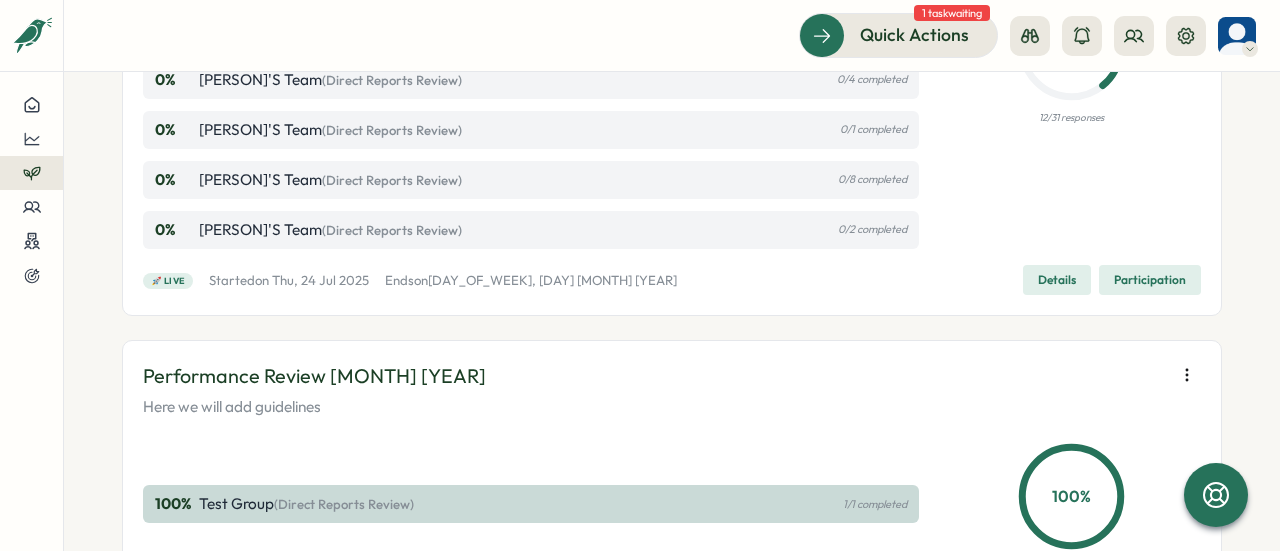 scroll, scrollTop: 1000, scrollLeft: 0, axis: vertical 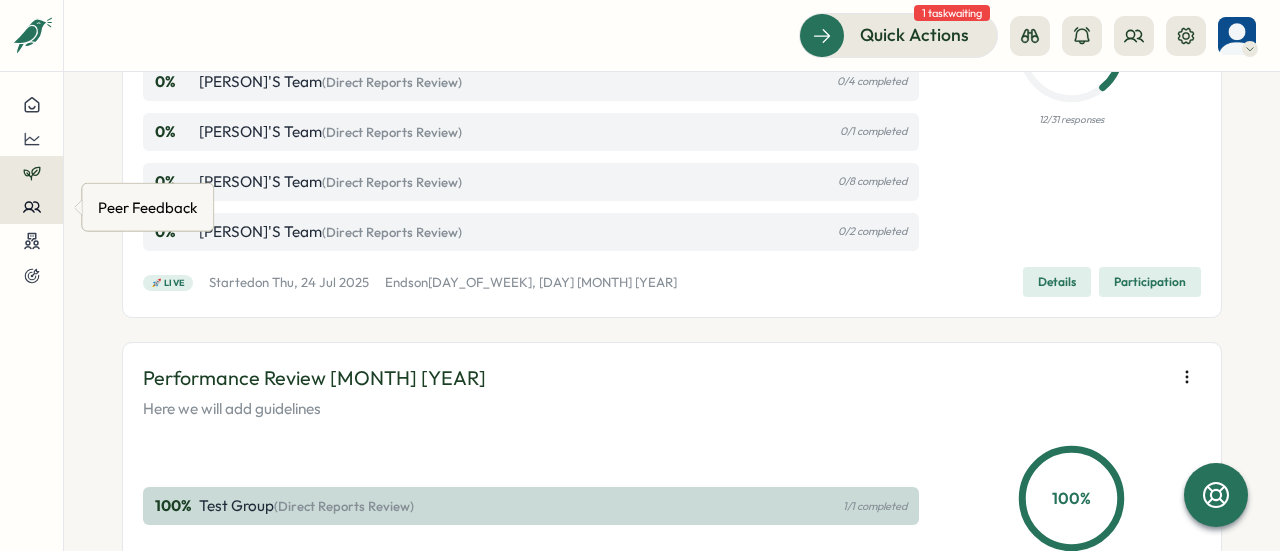 click 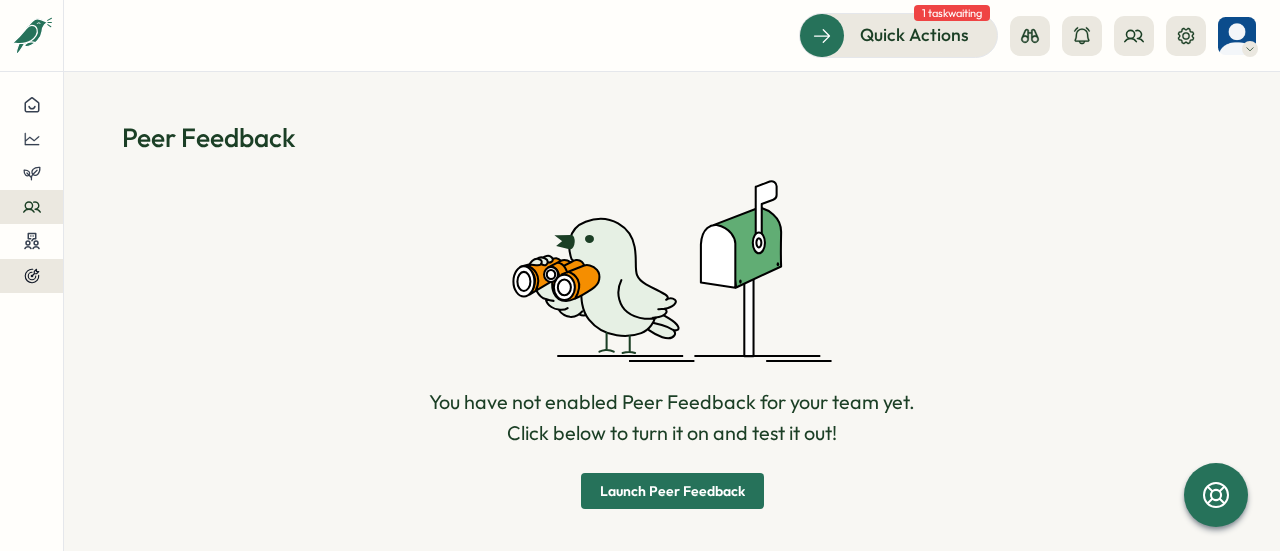 click 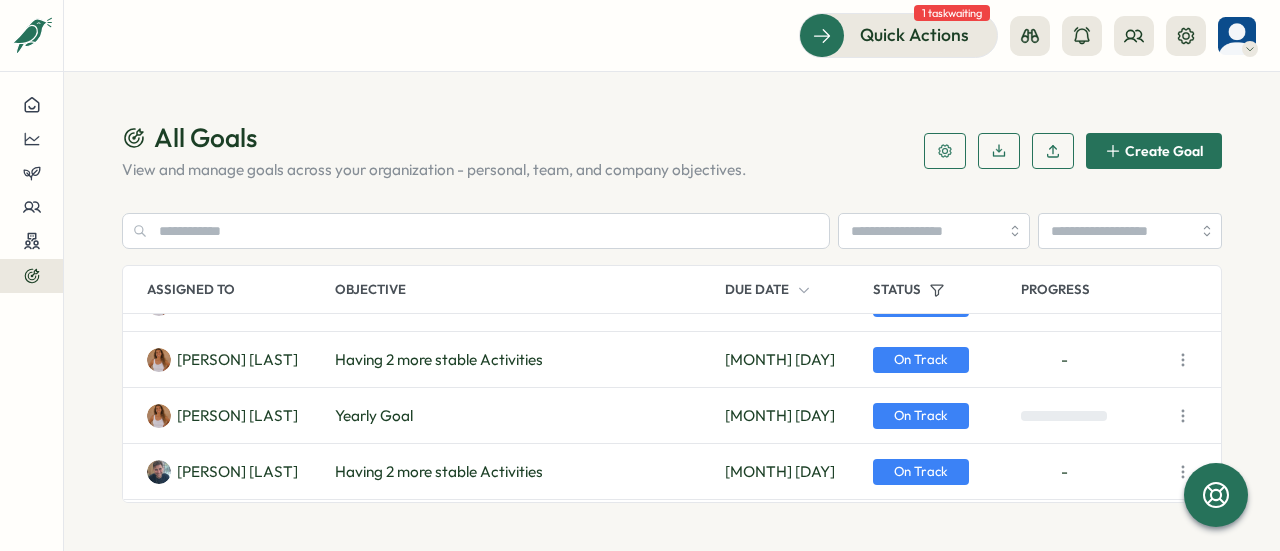 scroll, scrollTop: 0, scrollLeft: 0, axis: both 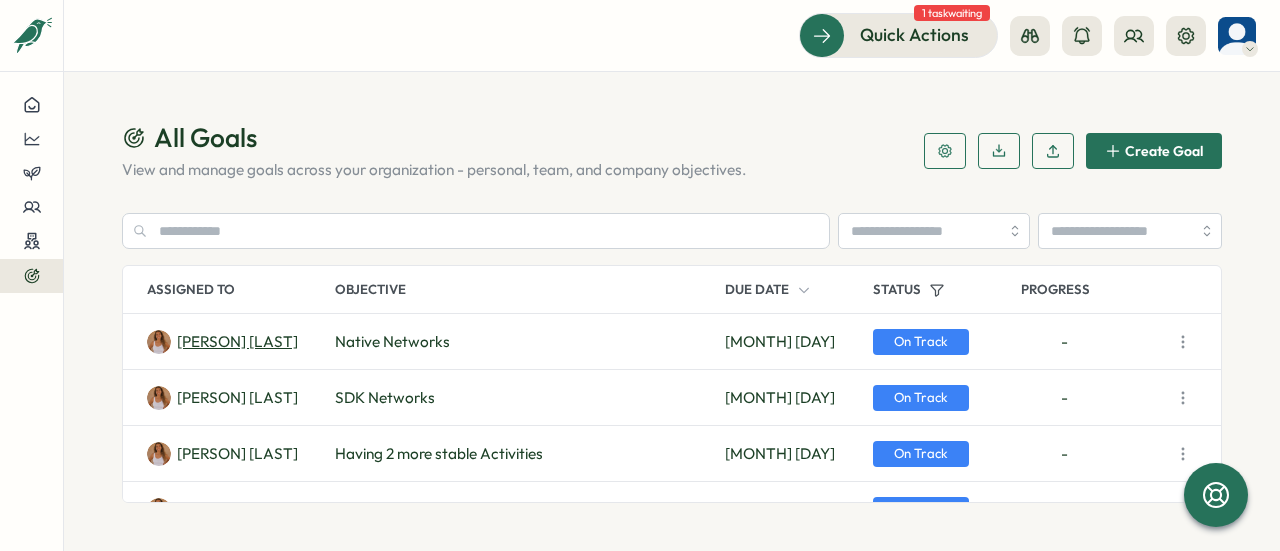 click on "Yael A." at bounding box center (237, 342) 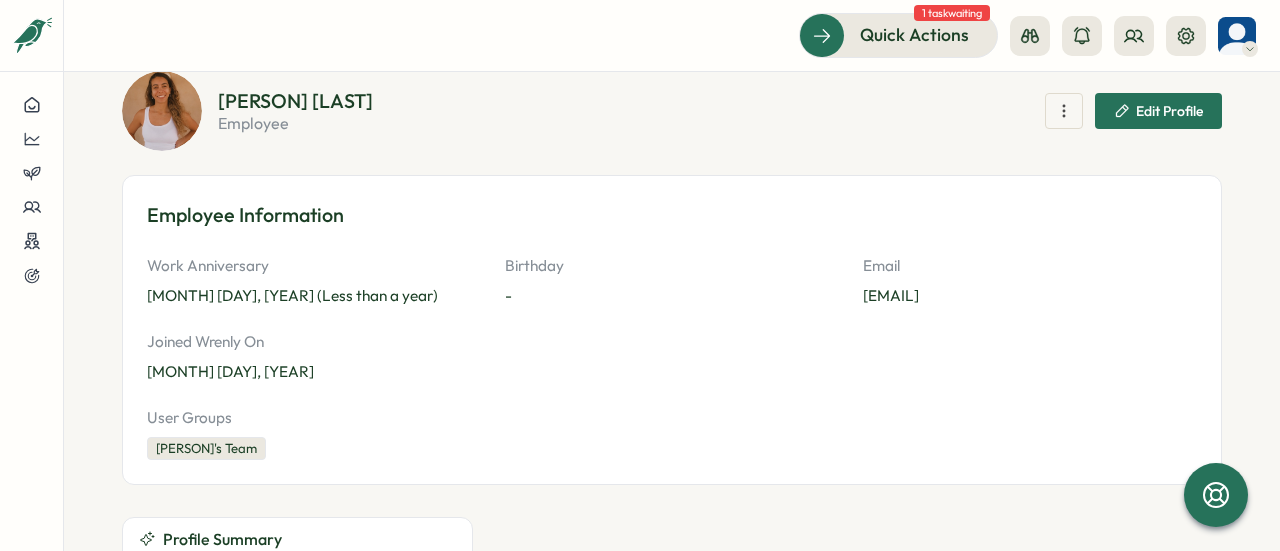 scroll, scrollTop: 0, scrollLeft: 0, axis: both 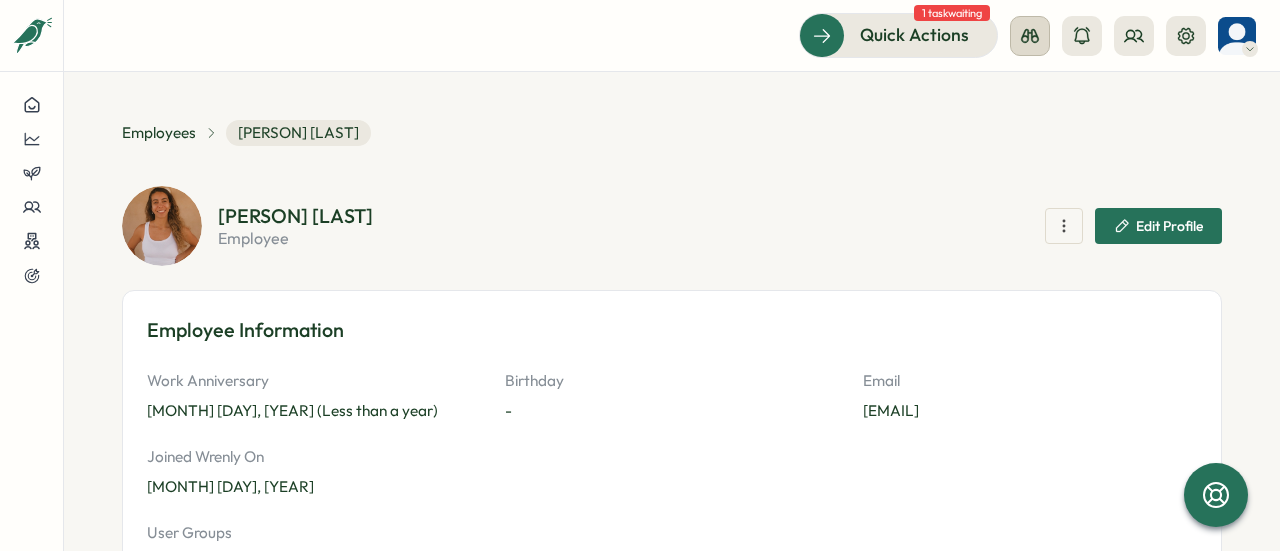 click 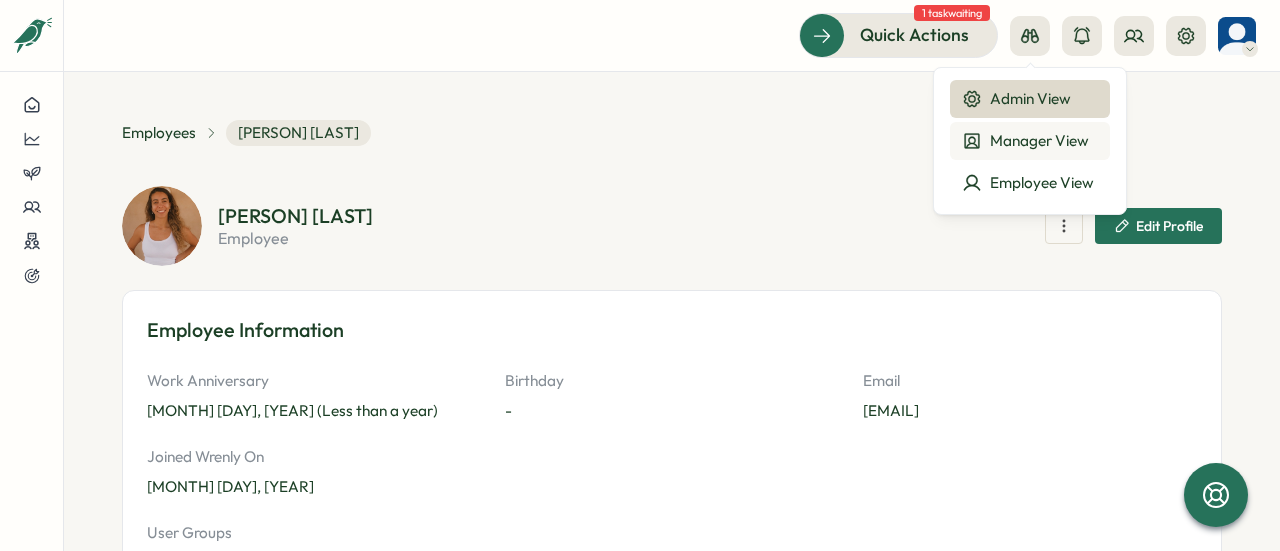 click on "Manager View" at bounding box center [1030, 141] 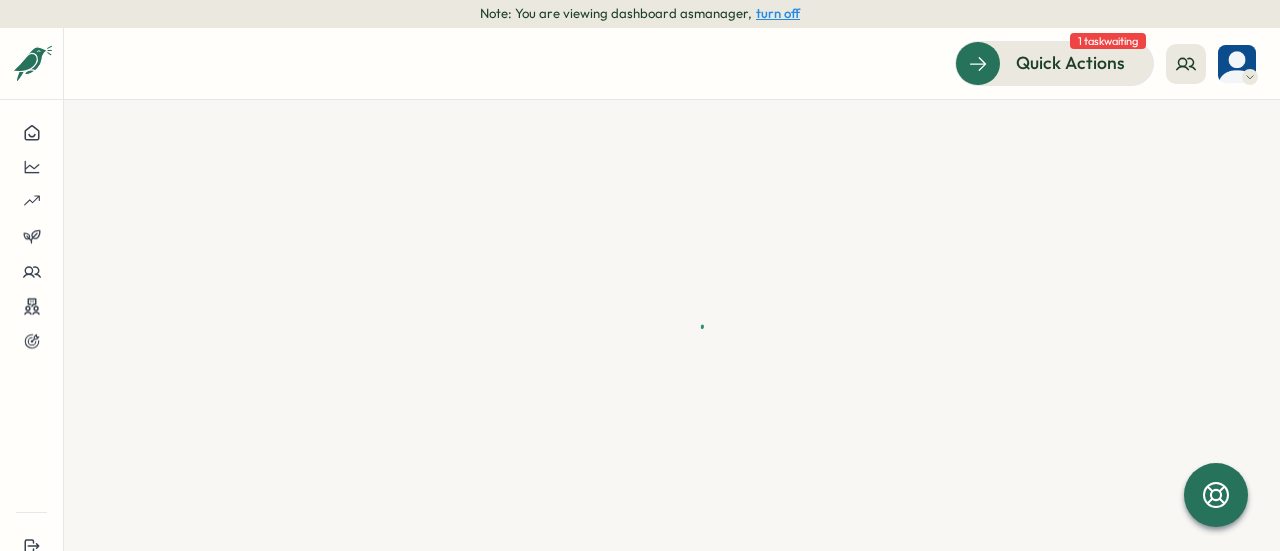 scroll, scrollTop: 0, scrollLeft: 0, axis: both 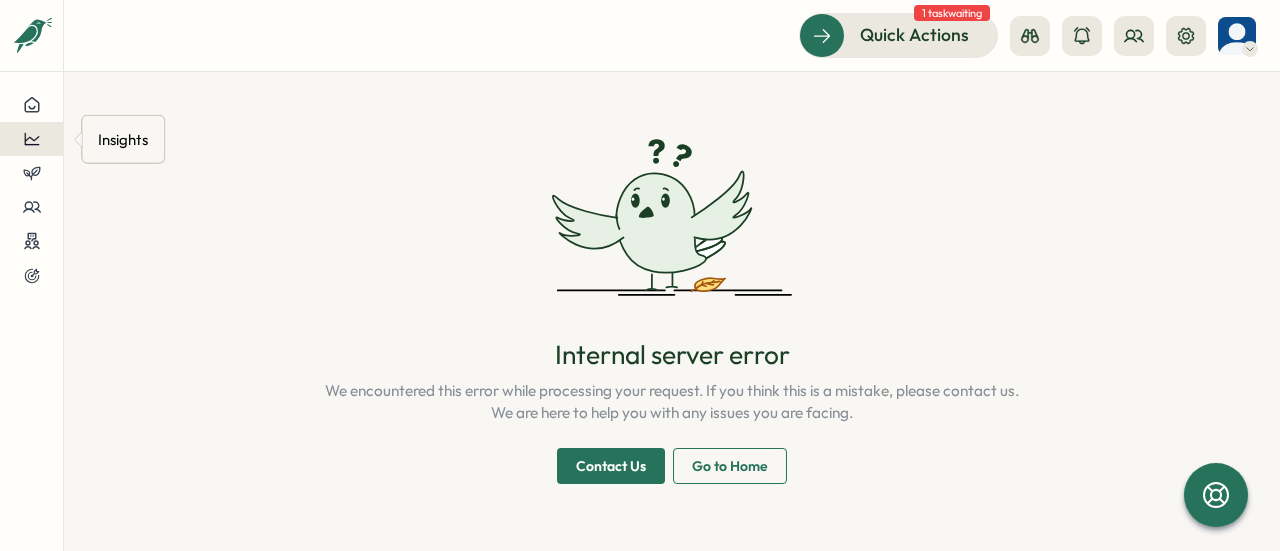 click at bounding box center (31, 139) 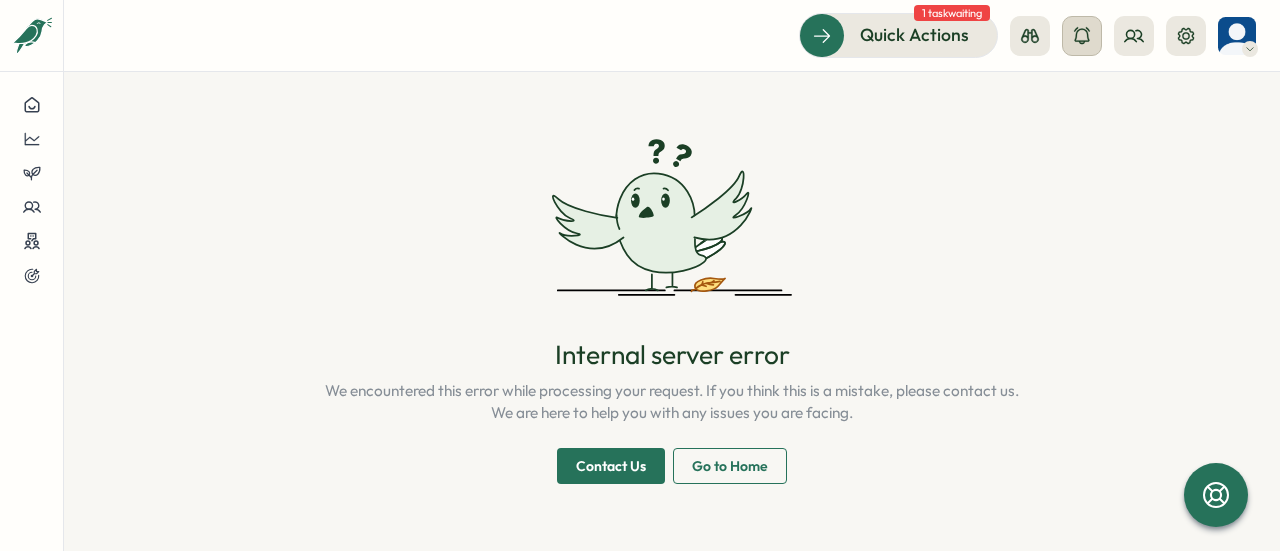 drag, startPoint x: 1138, startPoint y: 39, endPoint x: 1084, endPoint y: 39, distance: 54 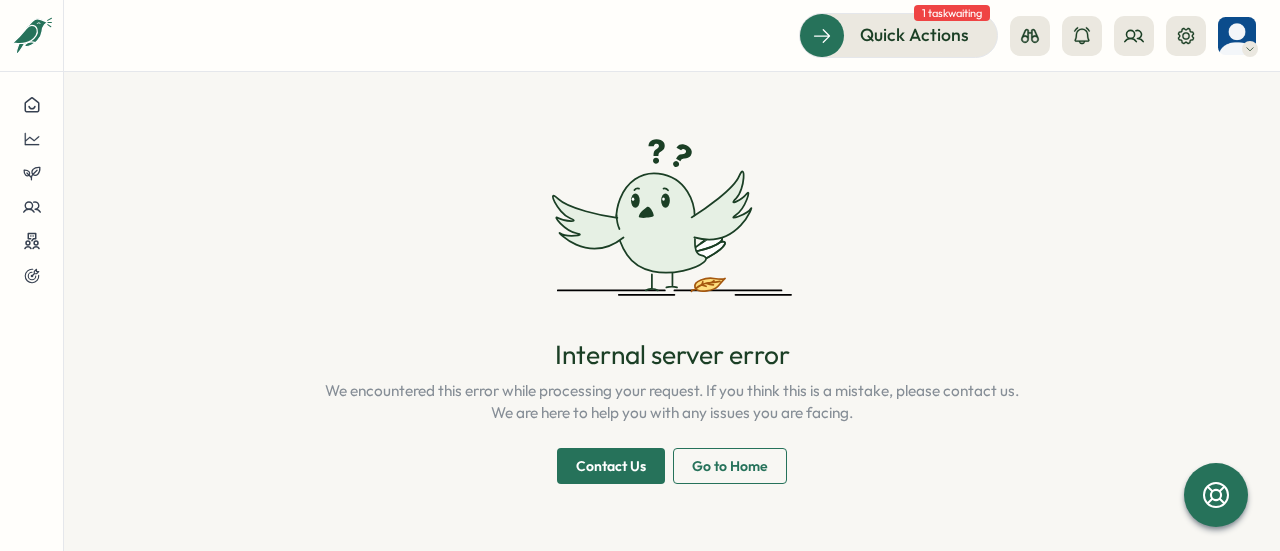 click at bounding box center [1237, 36] 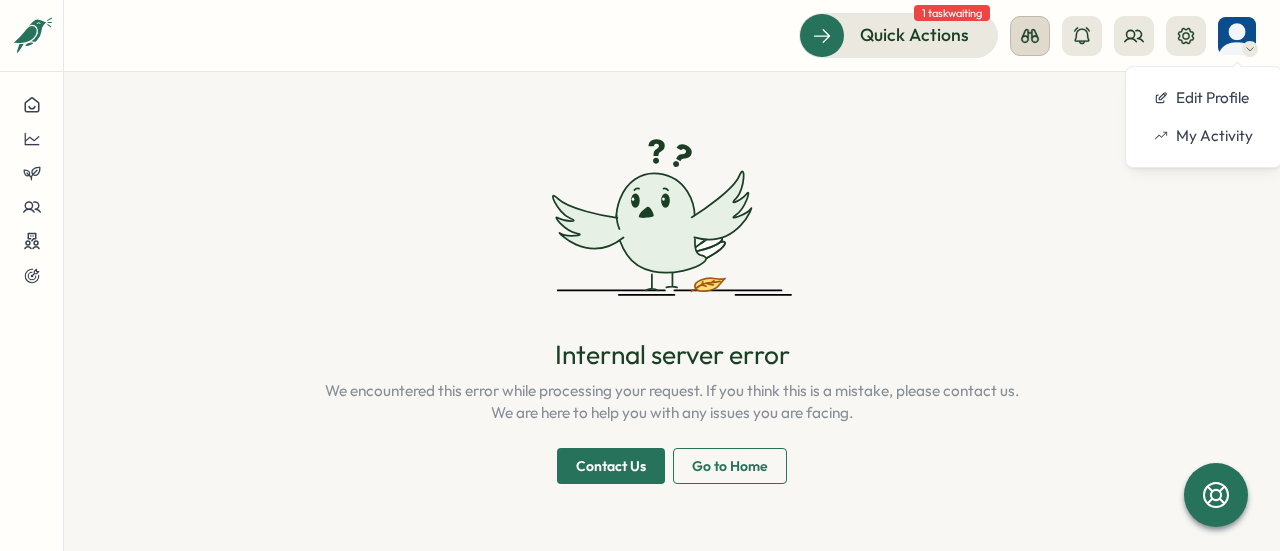 click at bounding box center (1030, 36) 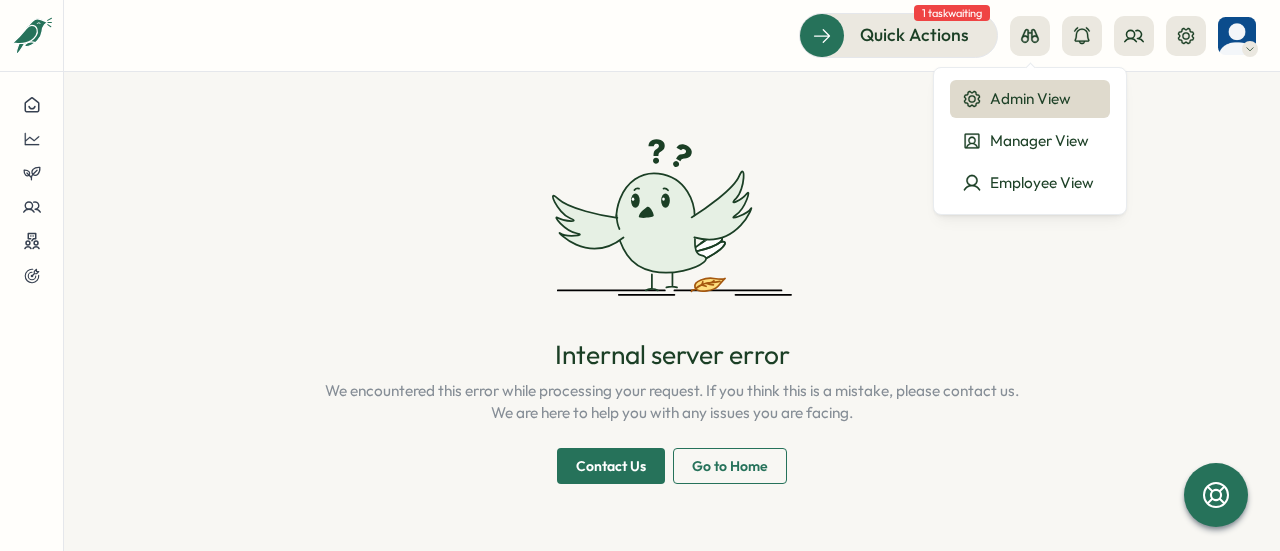click on "Admin View" at bounding box center [1030, 99] 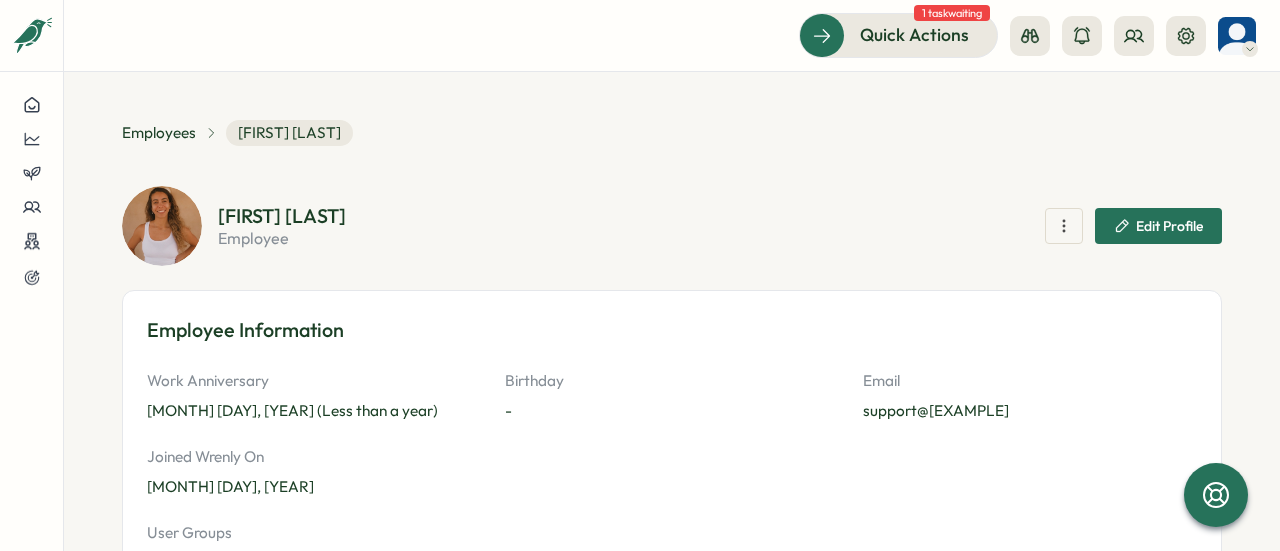 scroll, scrollTop: 0, scrollLeft: 0, axis: both 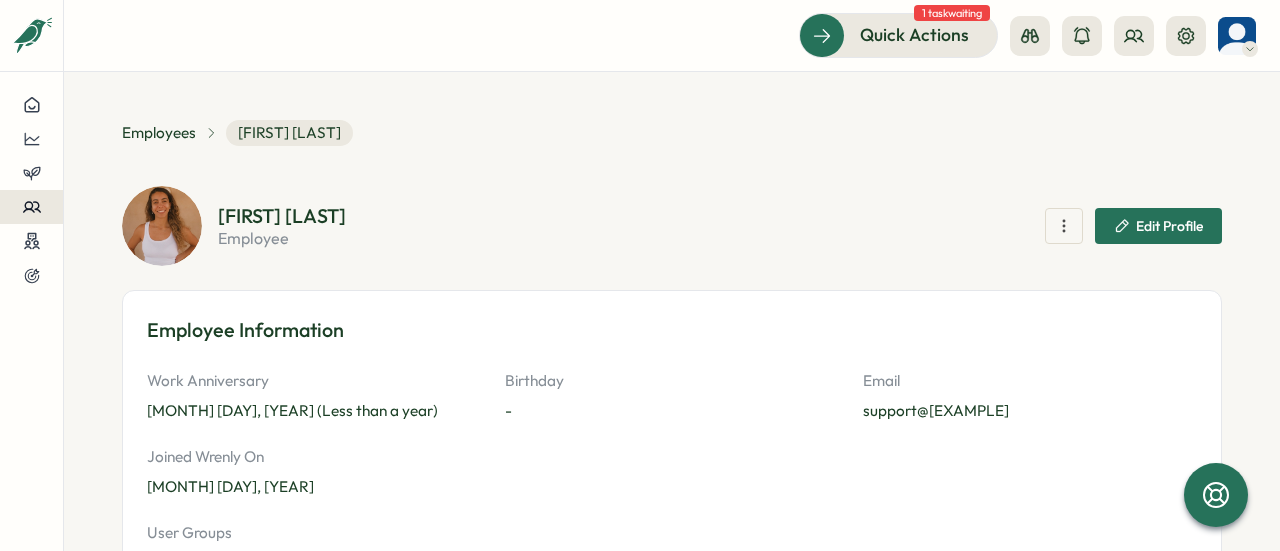 click 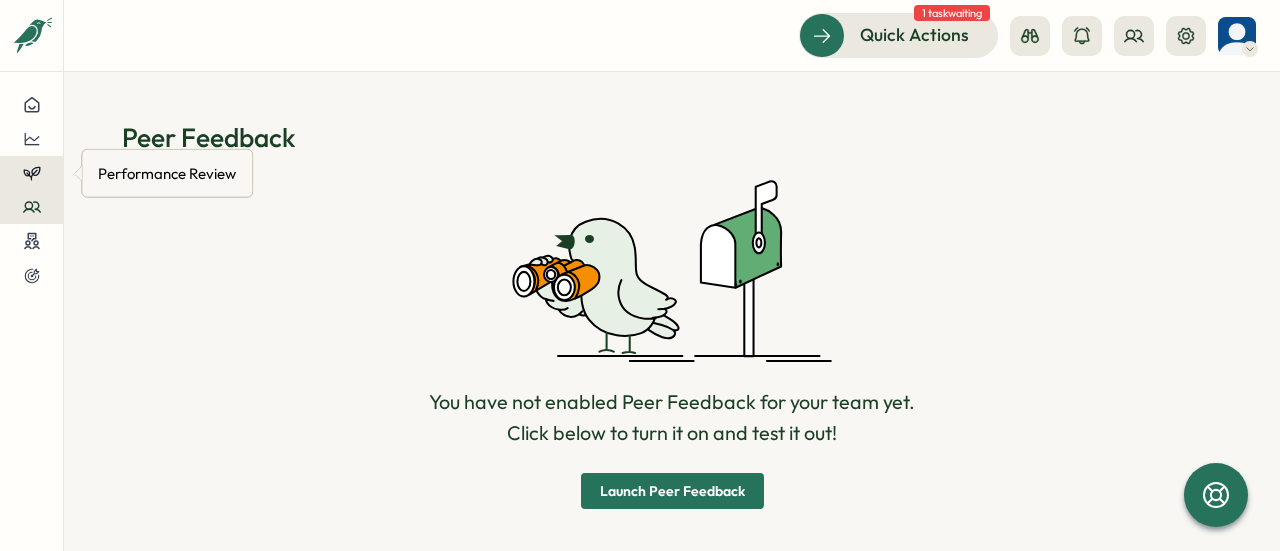 click 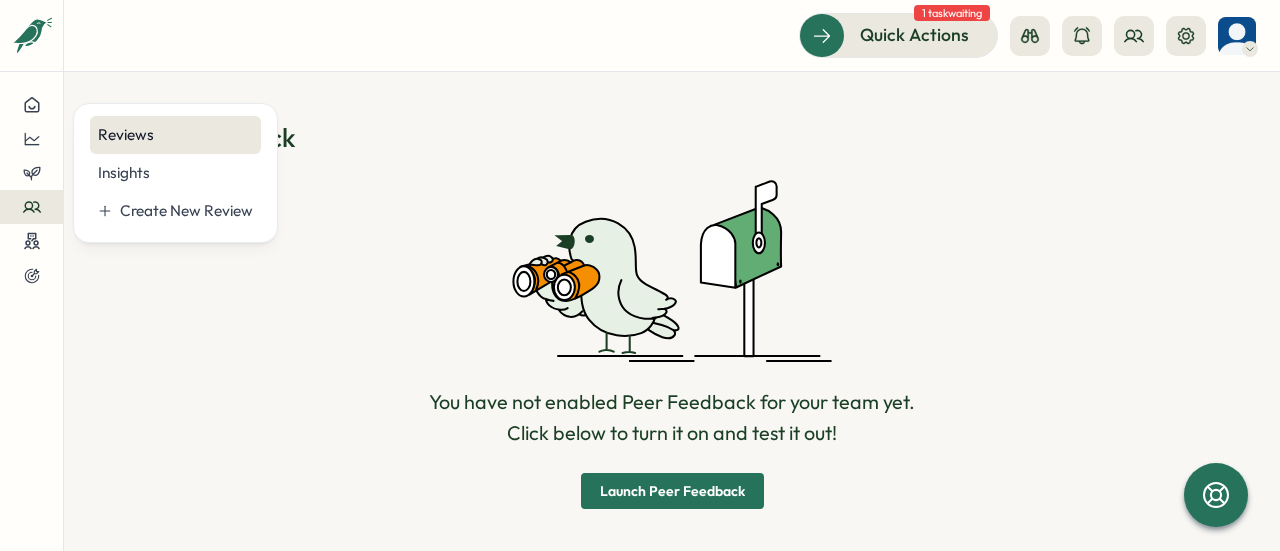 click on "Reviews" at bounding box center (175, 135) 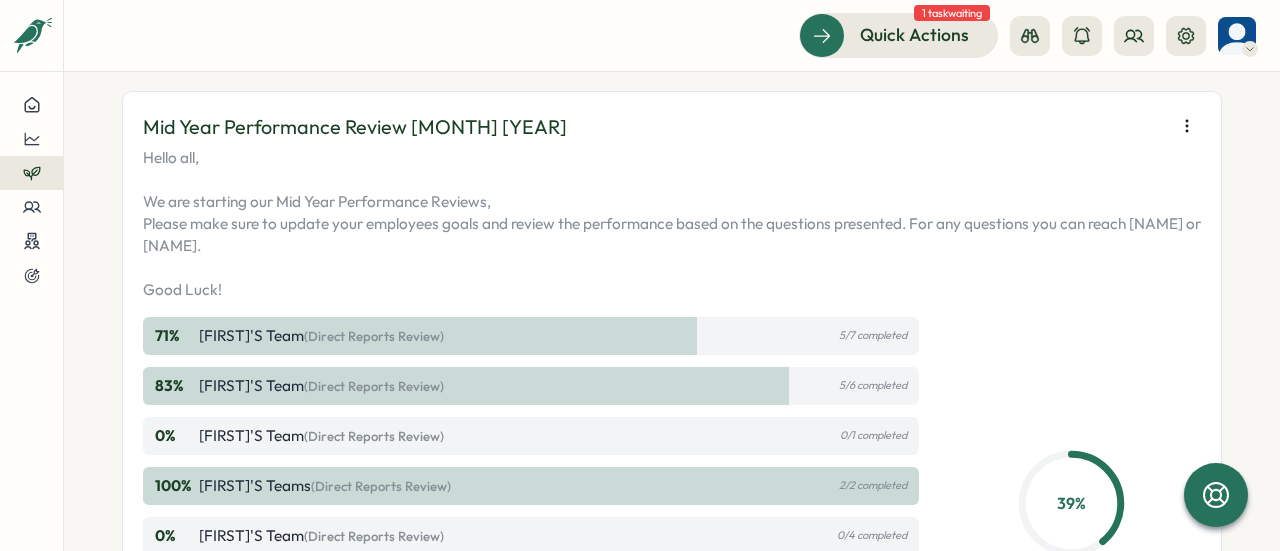 scroll, scrollTop: 500, scrollLeft: 0, axis: vertical 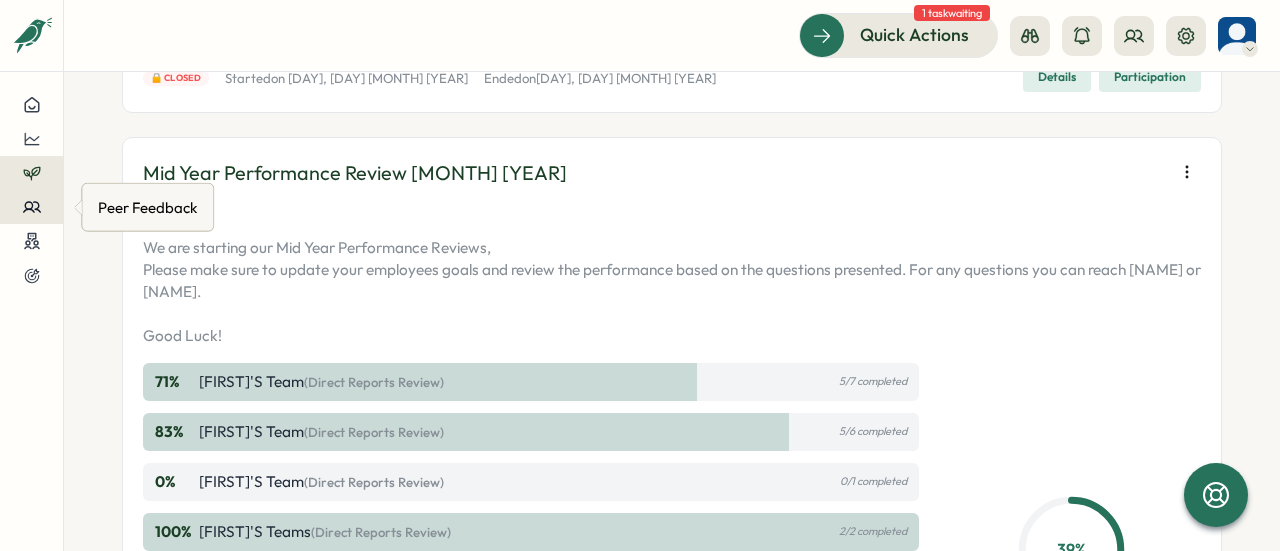 click at bounding box center [31, 207] 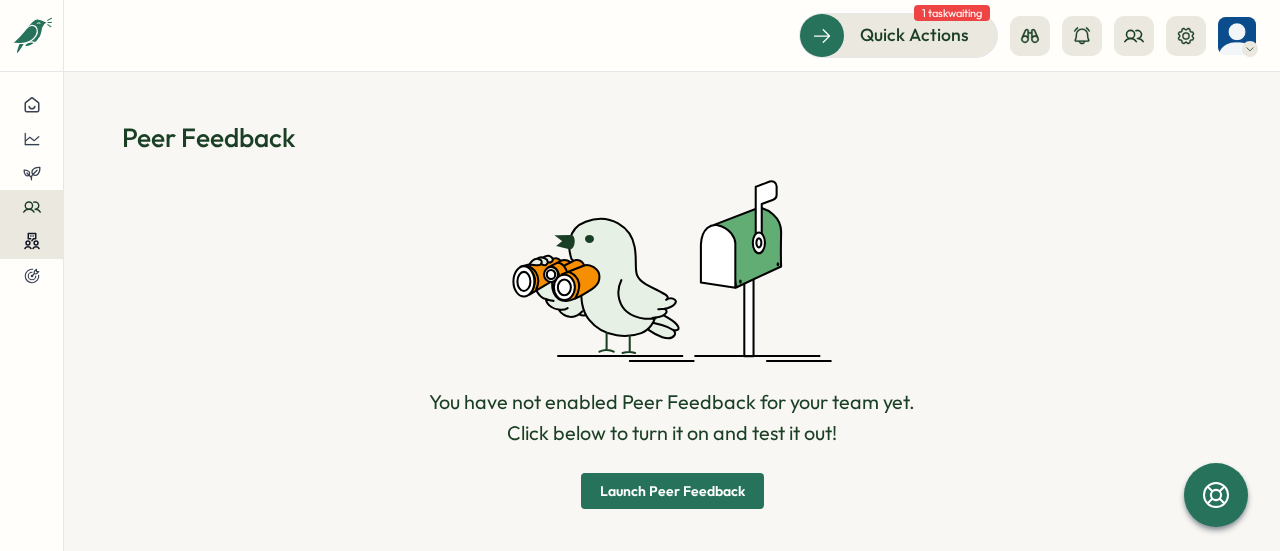 click 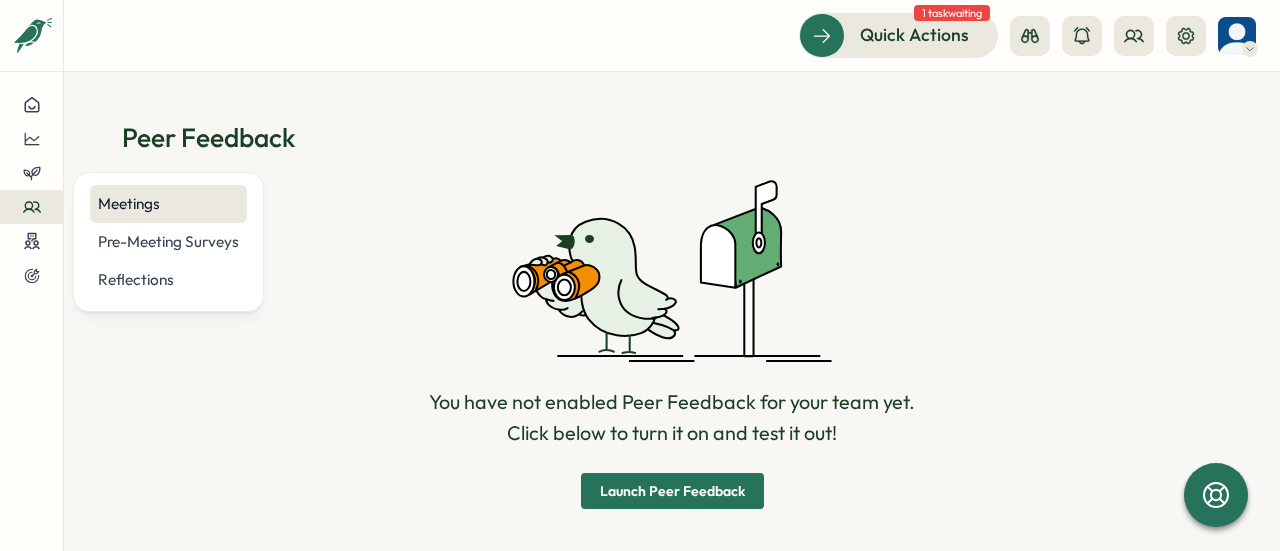 click on "Meetings" at bounding box center [168, 204] 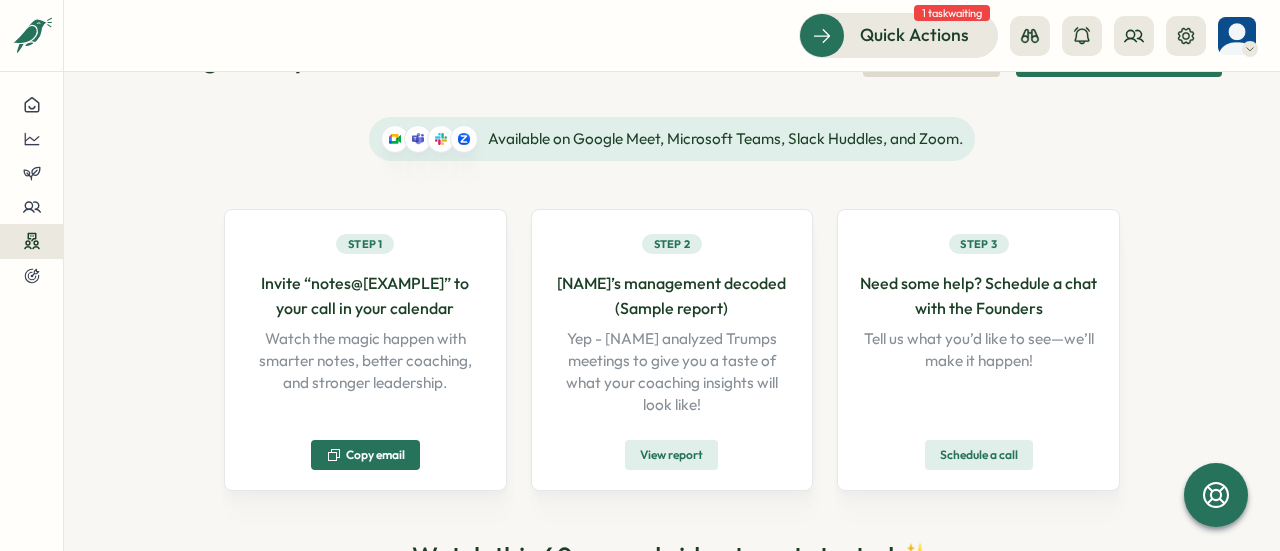scroll, scrollTop: 0, scrollLeft: 0, axis: both 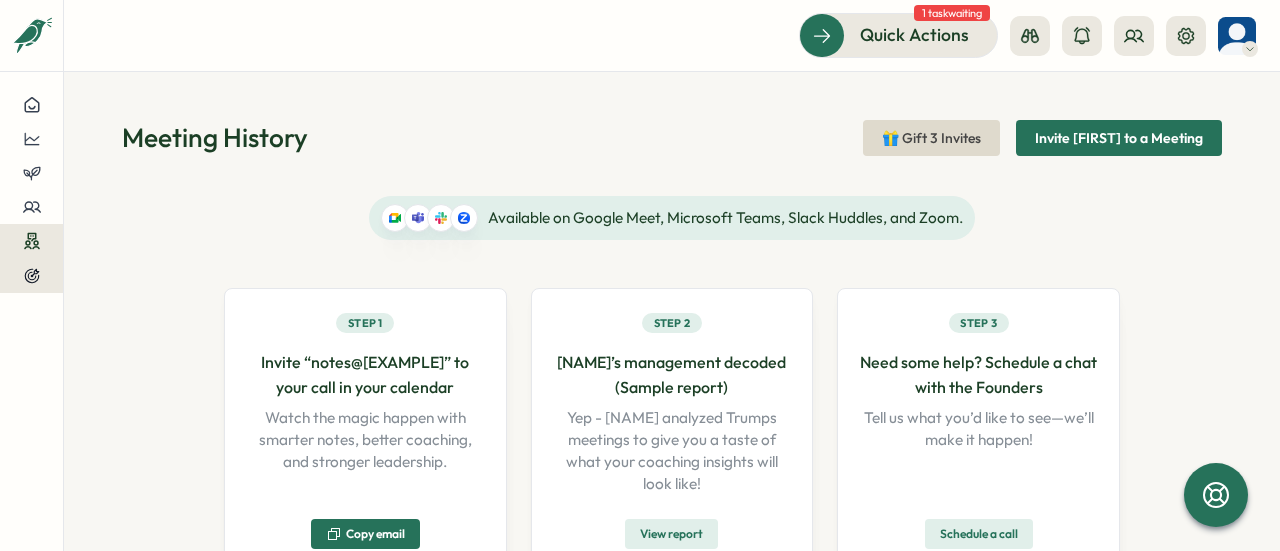 click 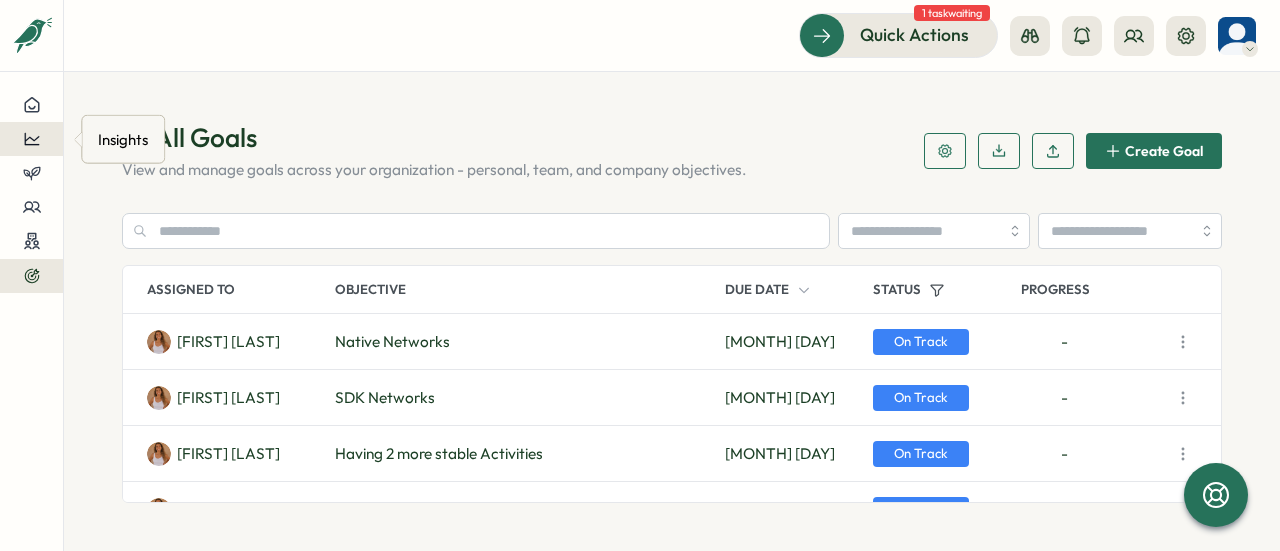 click 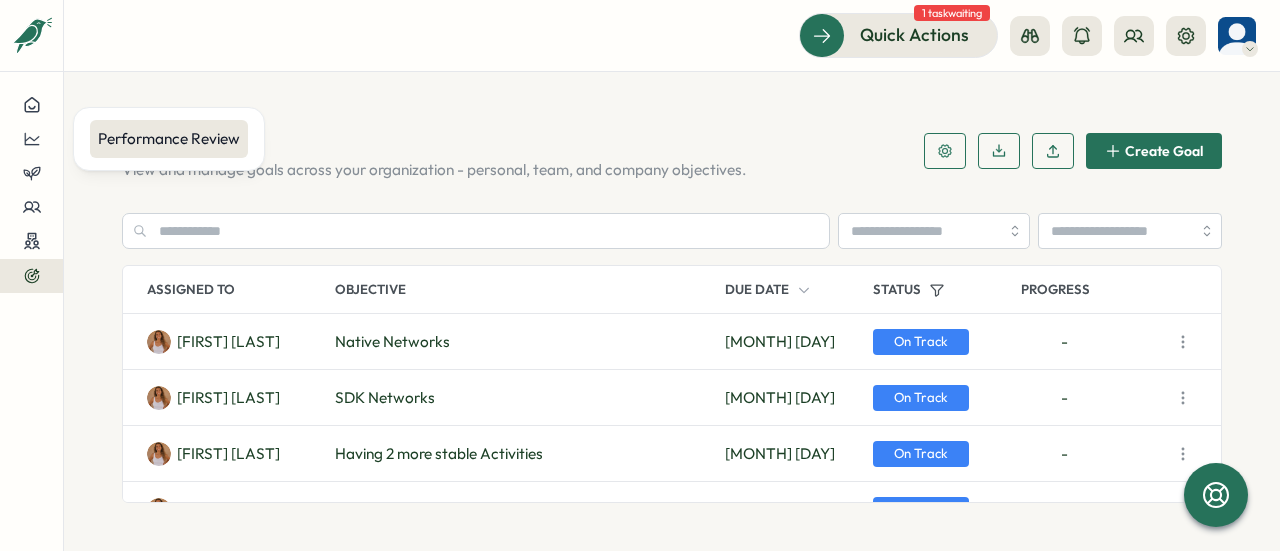 click on "Performance Review" at bounding box center [169, 139] 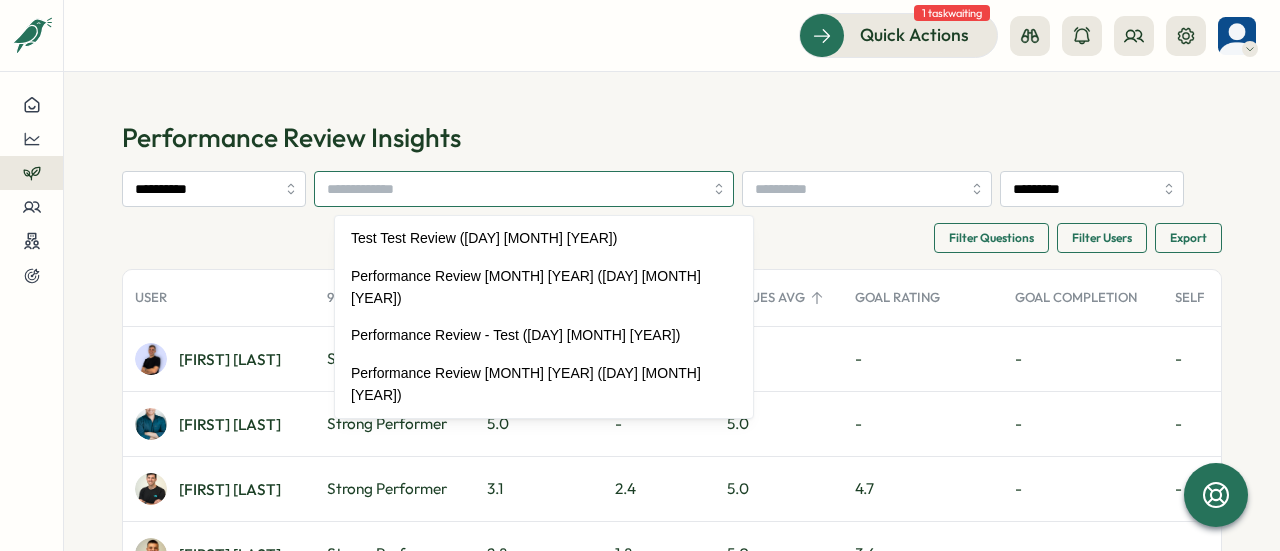click at bounding box center [515, 189] 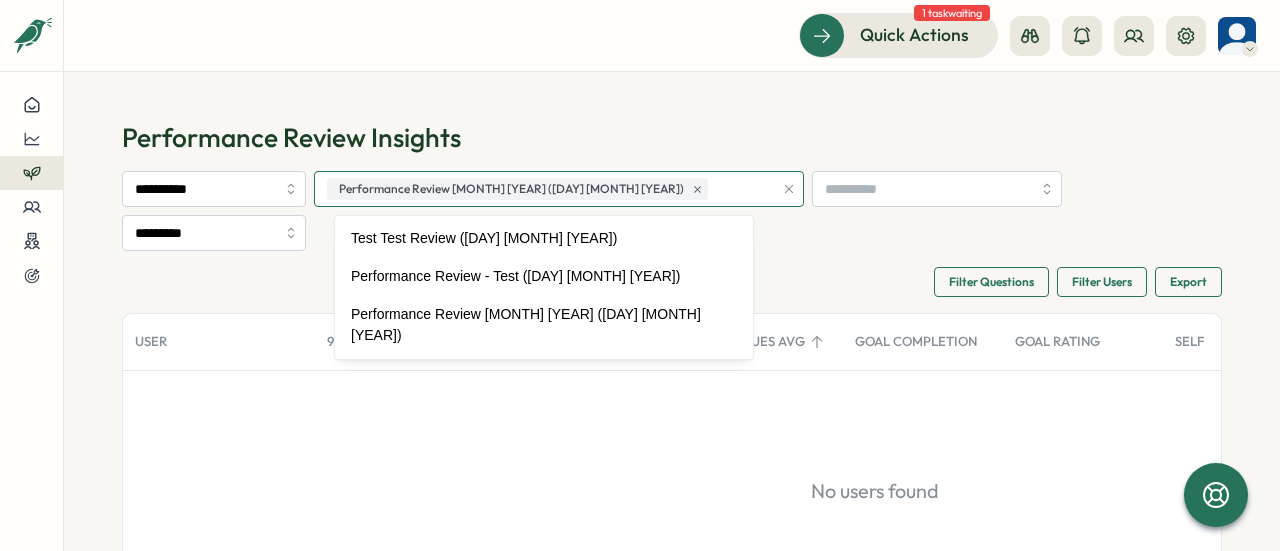 click 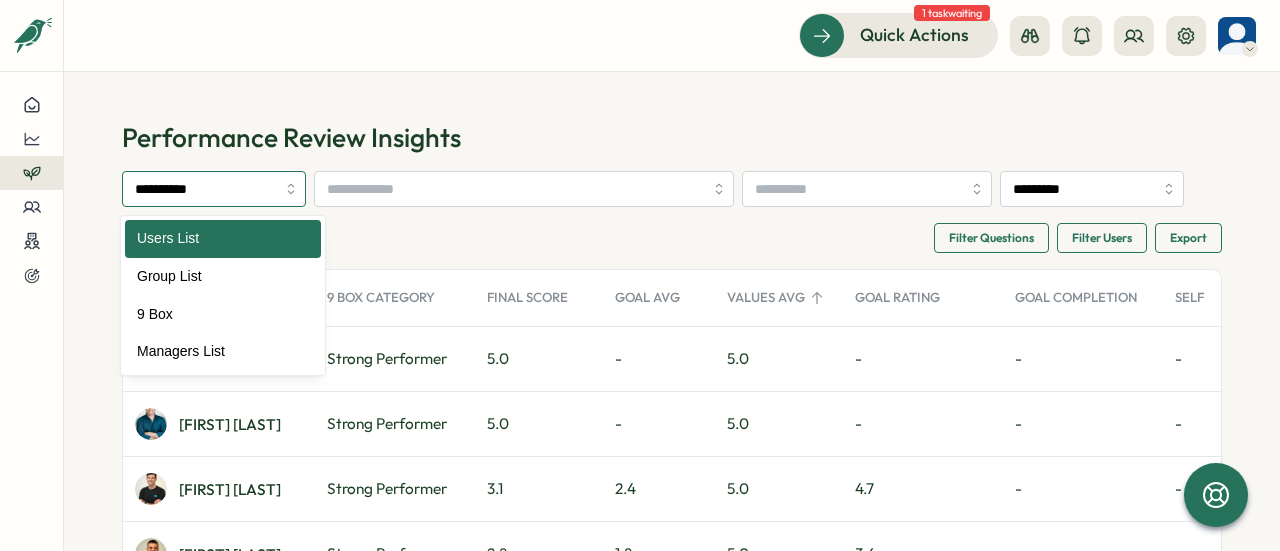 click on "**********" at bounding box center (214, 189) 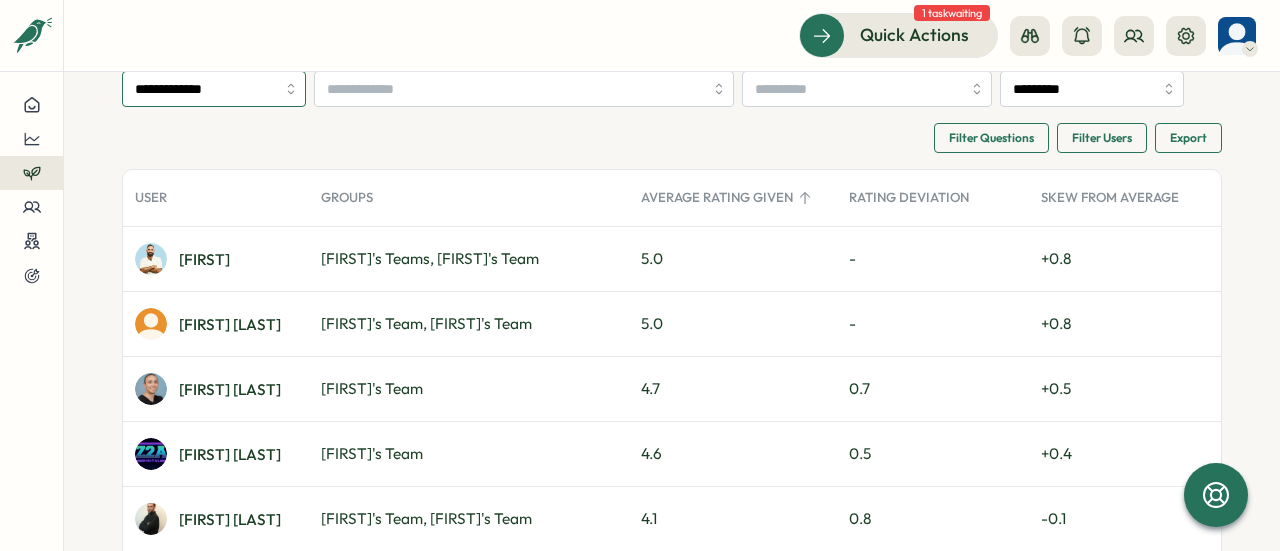 scroll, scrollTop: 200, scrollLeft: 0, axis: vertical 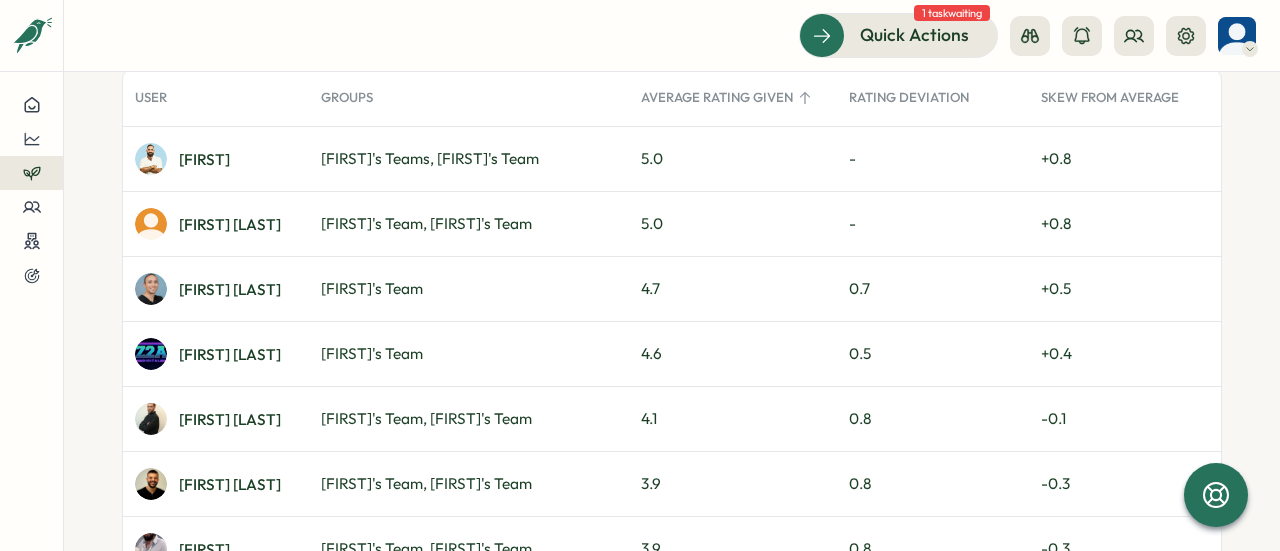 click on "Jacobs Teams, Raphi's Team" at bounding box center [430, 159] 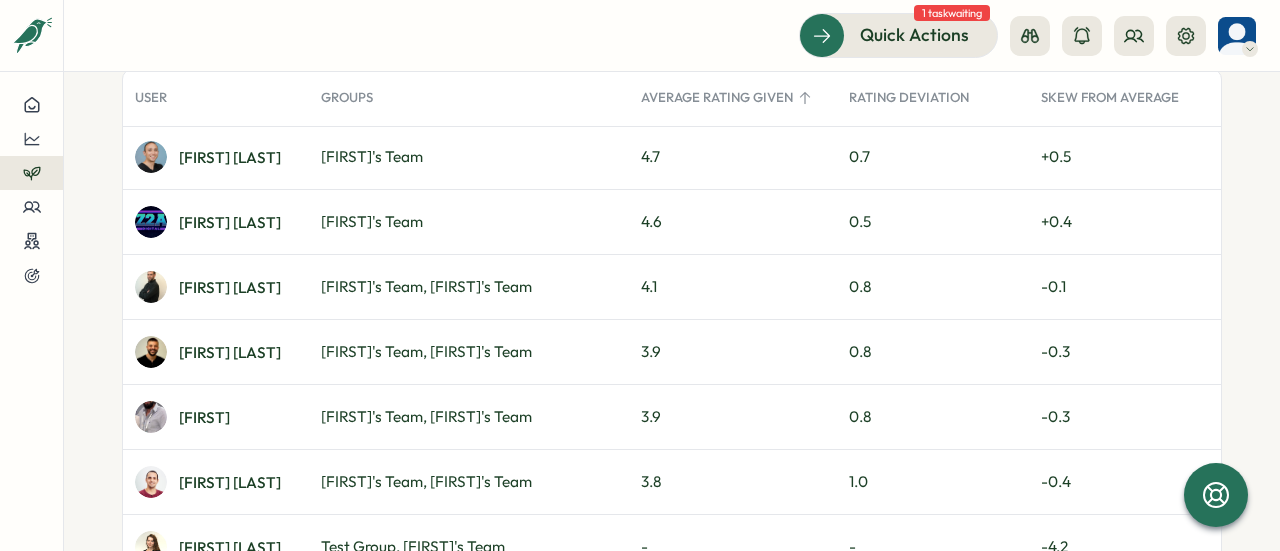 scroll, scrollTop: 140, scrollLeft: 0, axis: vertical 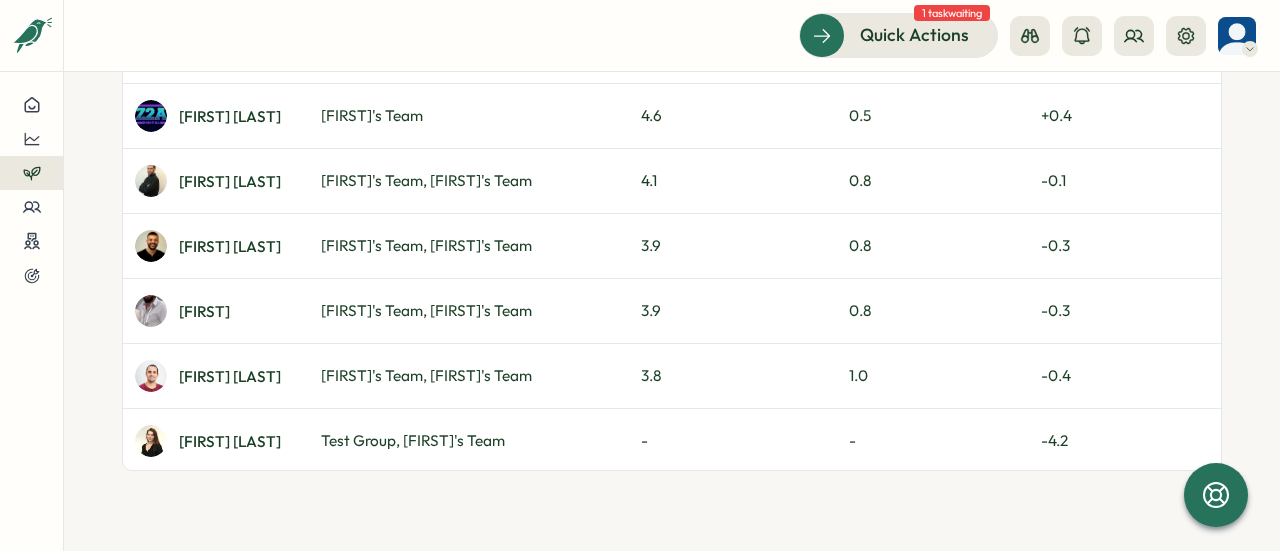 click on "Ran's Team, Jonathan's Team" at bounding box center (426, 376) 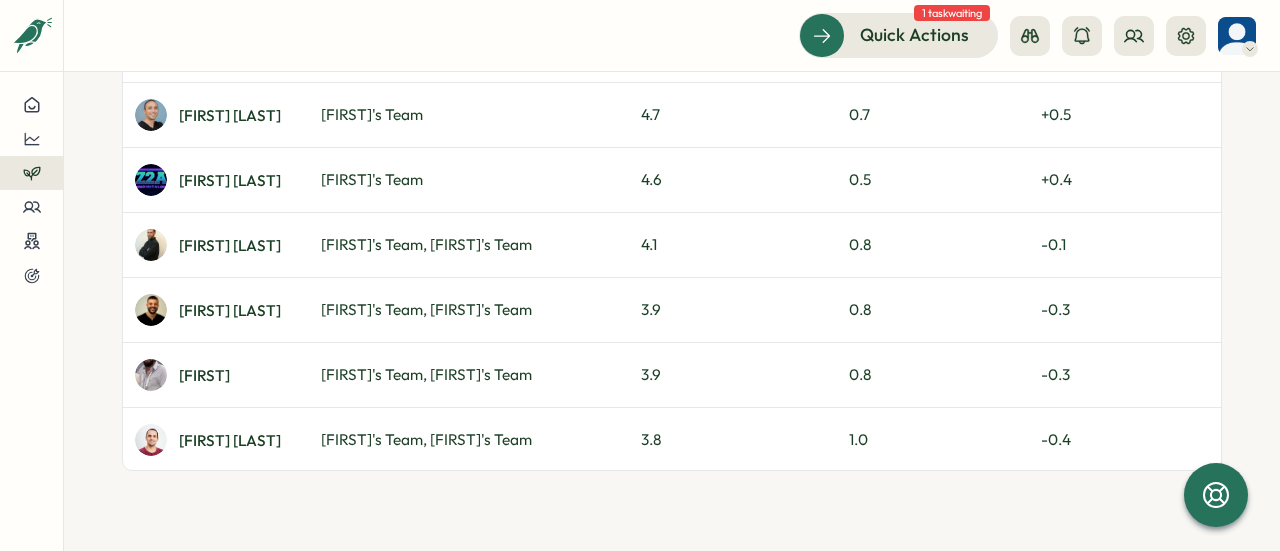 scroll, scrollTop: 0, scrollLeft: 0, axis: both 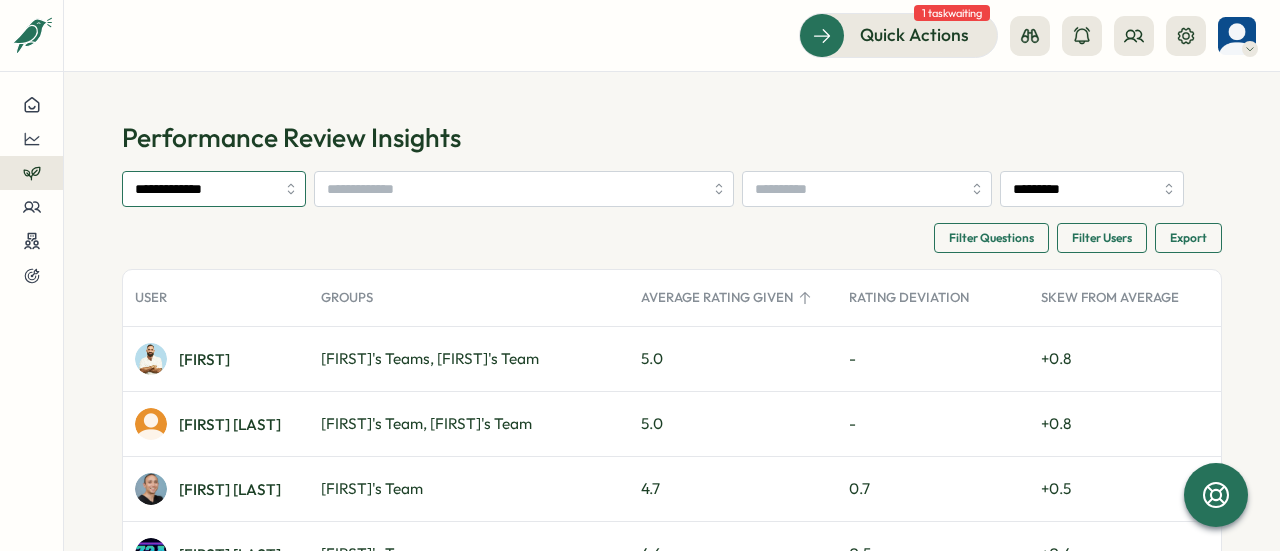 click on "**********" at bounding box center (214, 189) 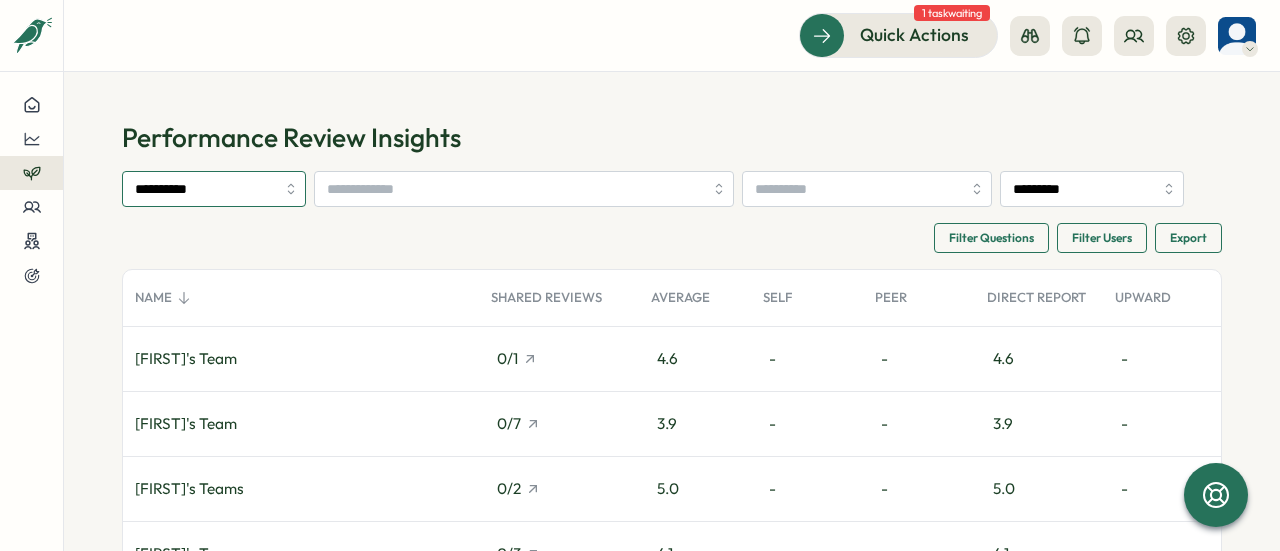 click on "**********" at bounding box center (214, 189) 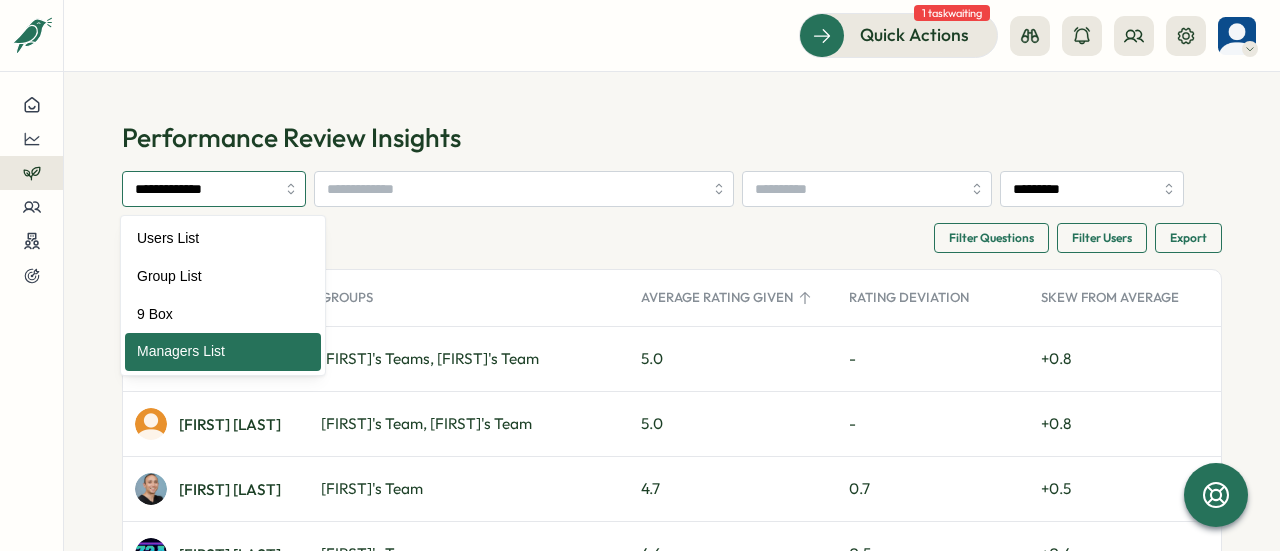 click on "**********" at bounding box center [214, 189] 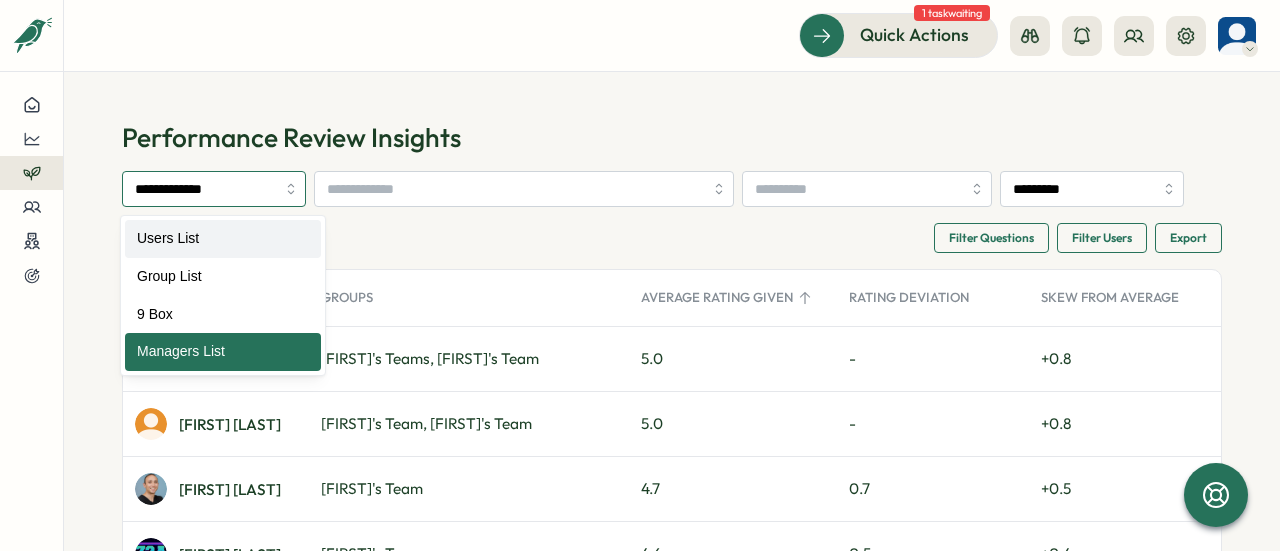 type on "**********" 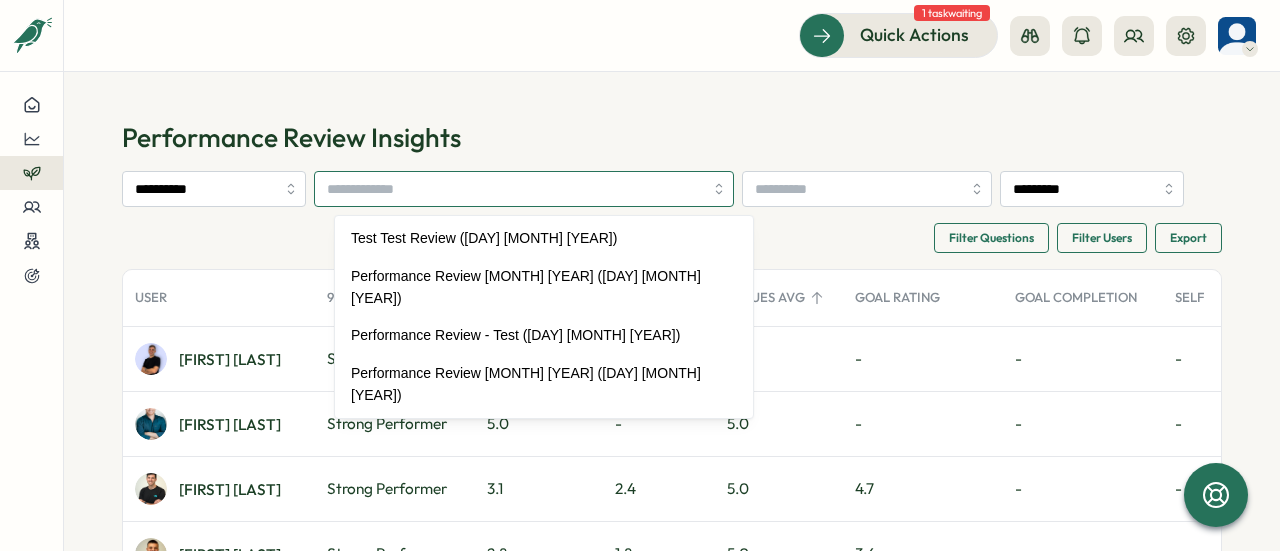 click at bounding box center (515, 189) 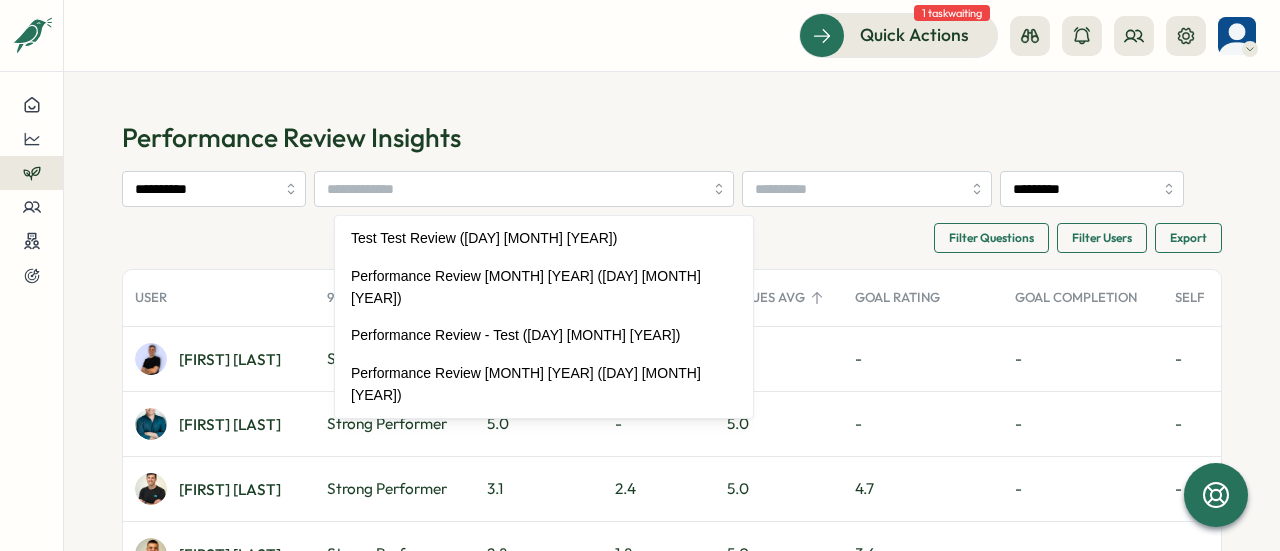 click on "**********" at bounding box center [672, 189] 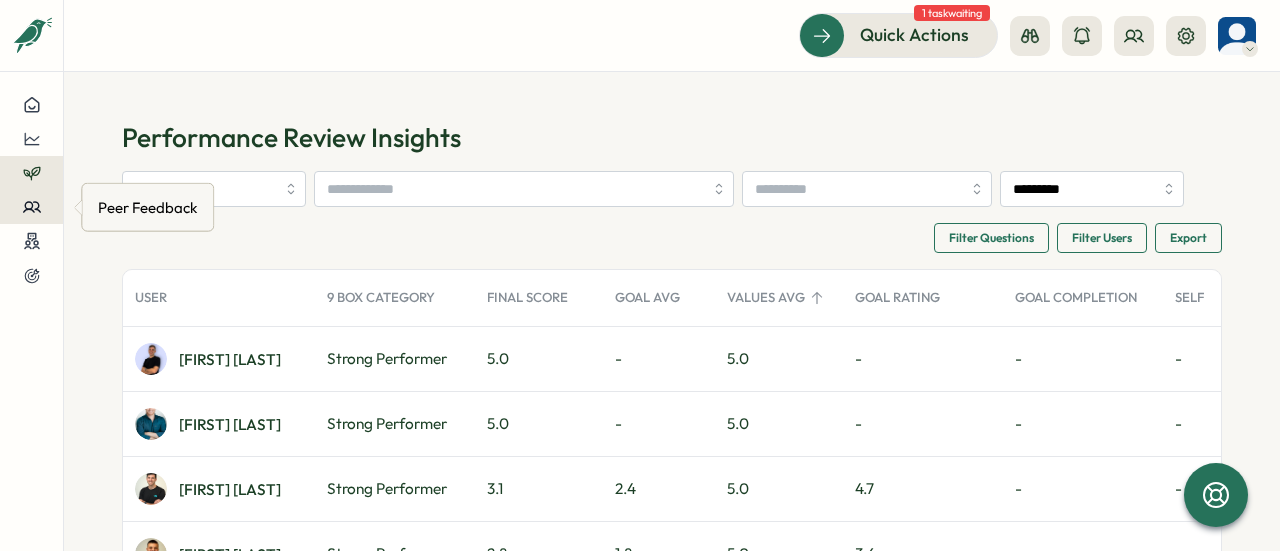 click 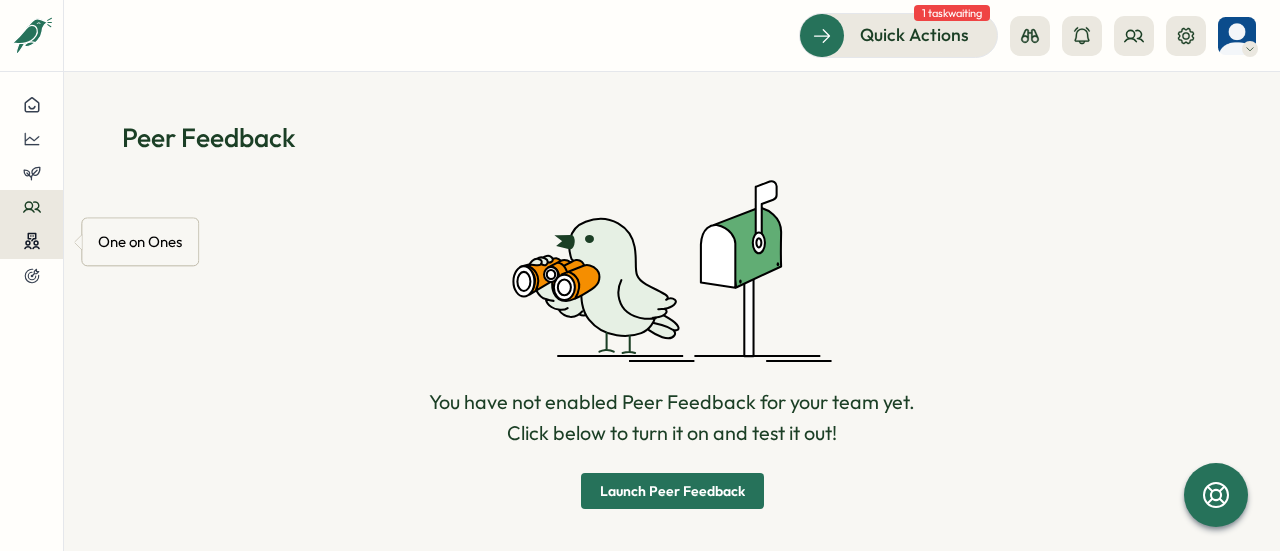 click 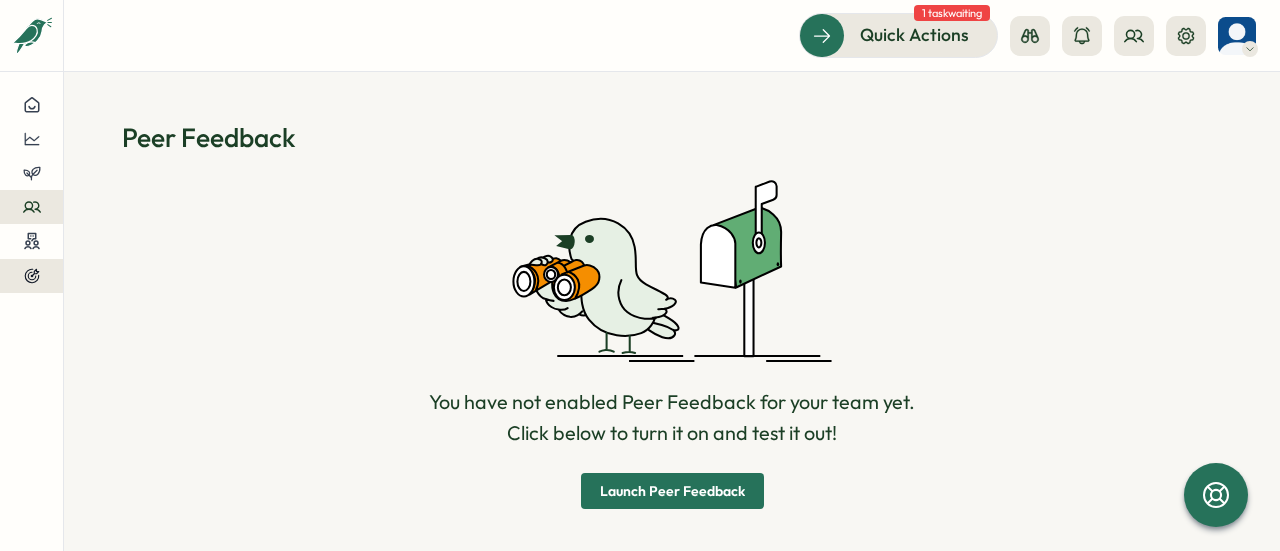 click 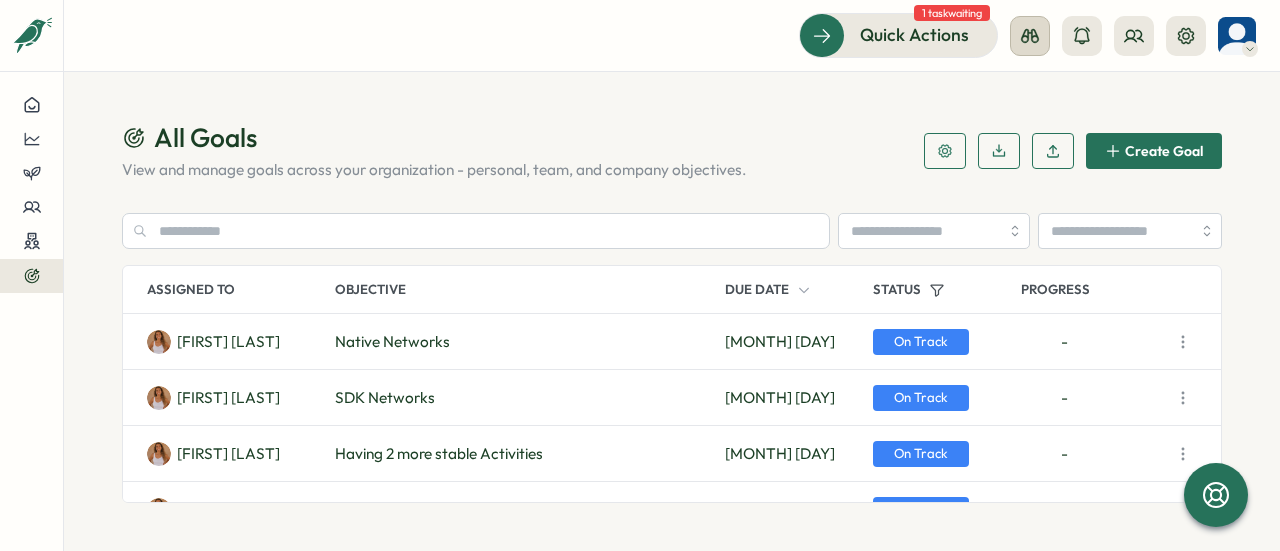 click 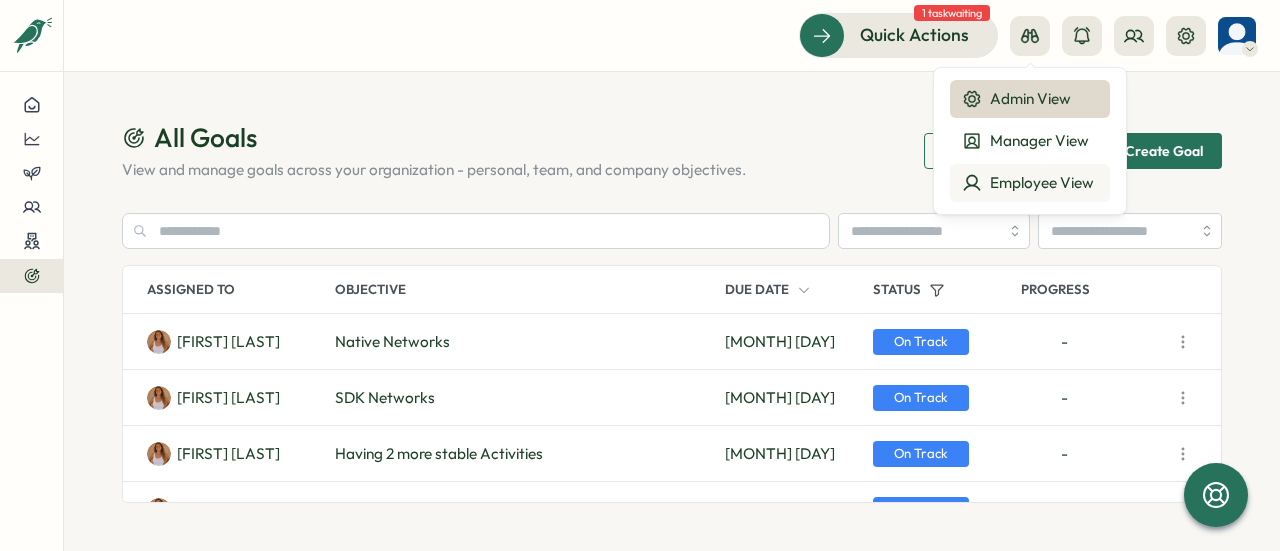 click on "Employee View" at bounding box center (1030, 183) 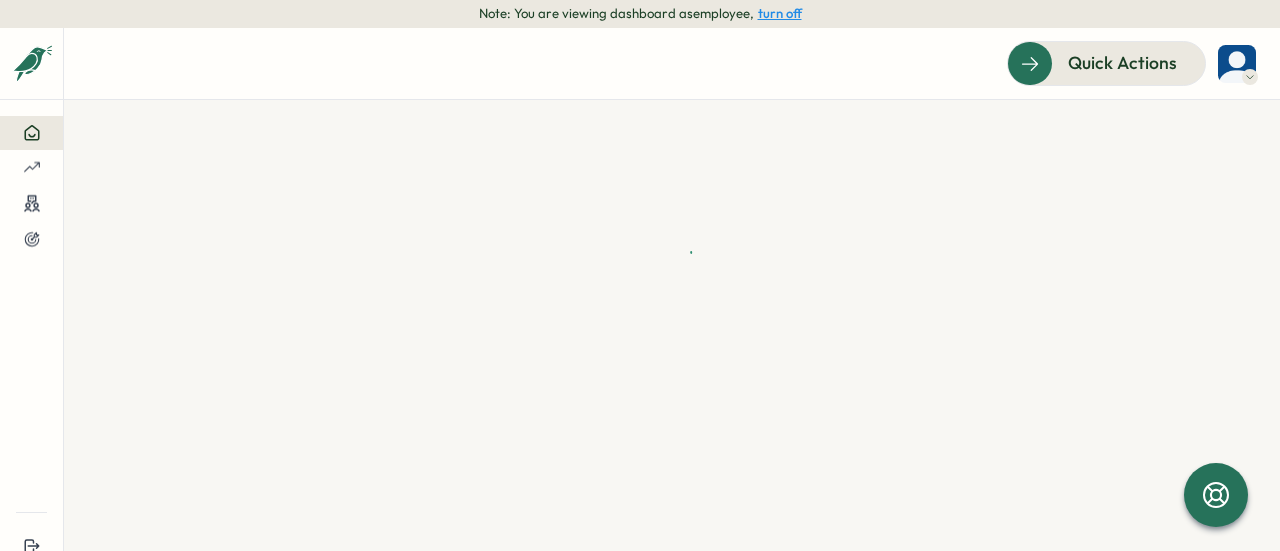 scroll, scrollTop: 0, scrollLeft: 0, axis: both 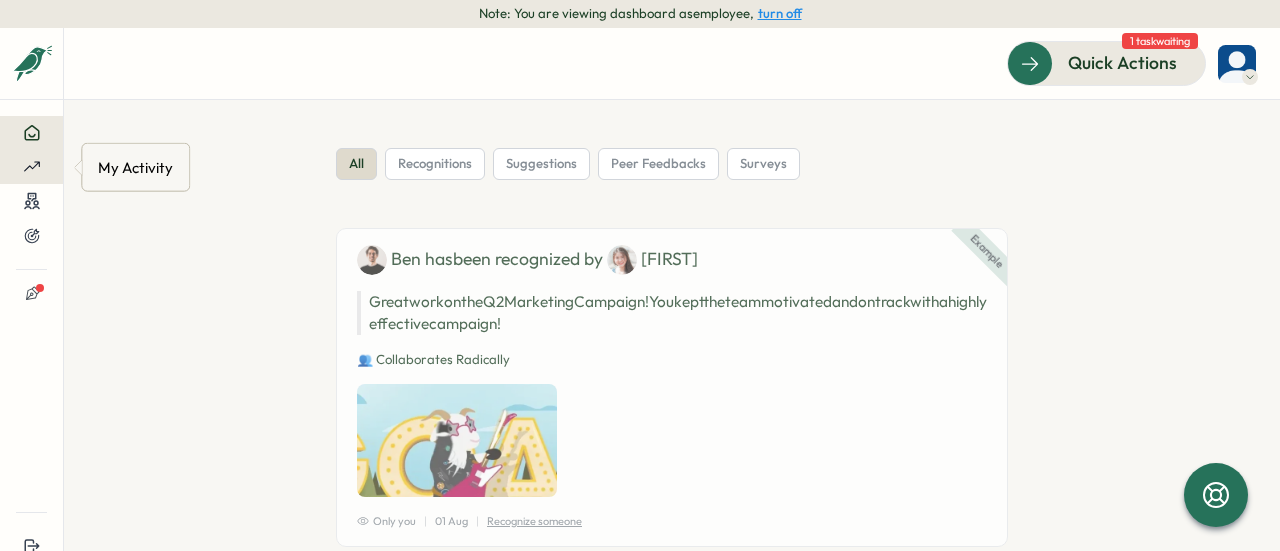 click 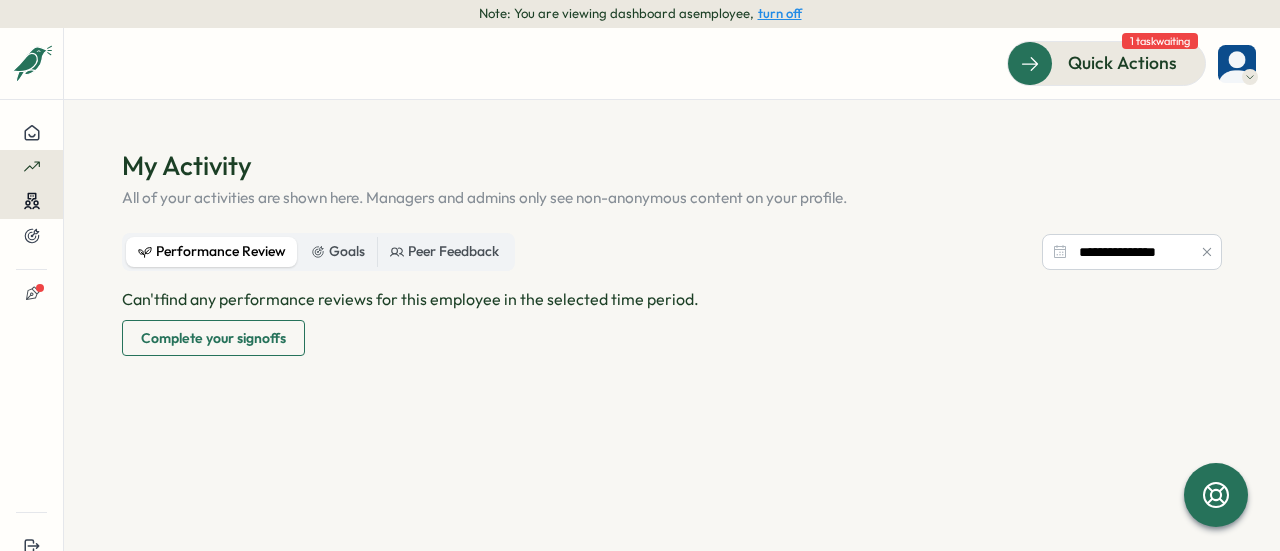 click 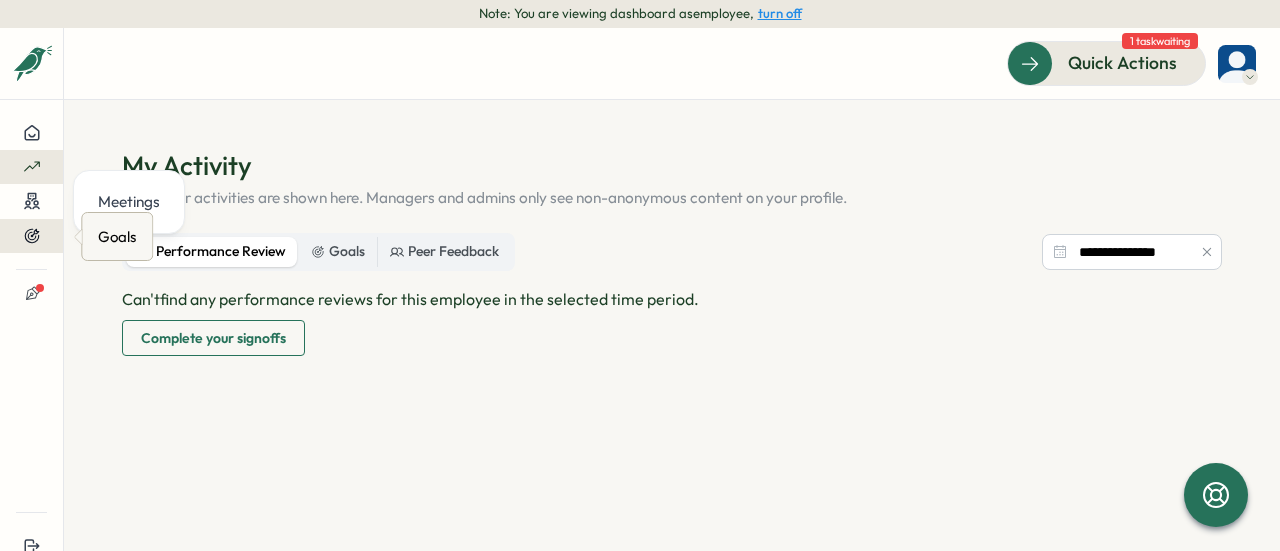click at bounding box center (31, 236) 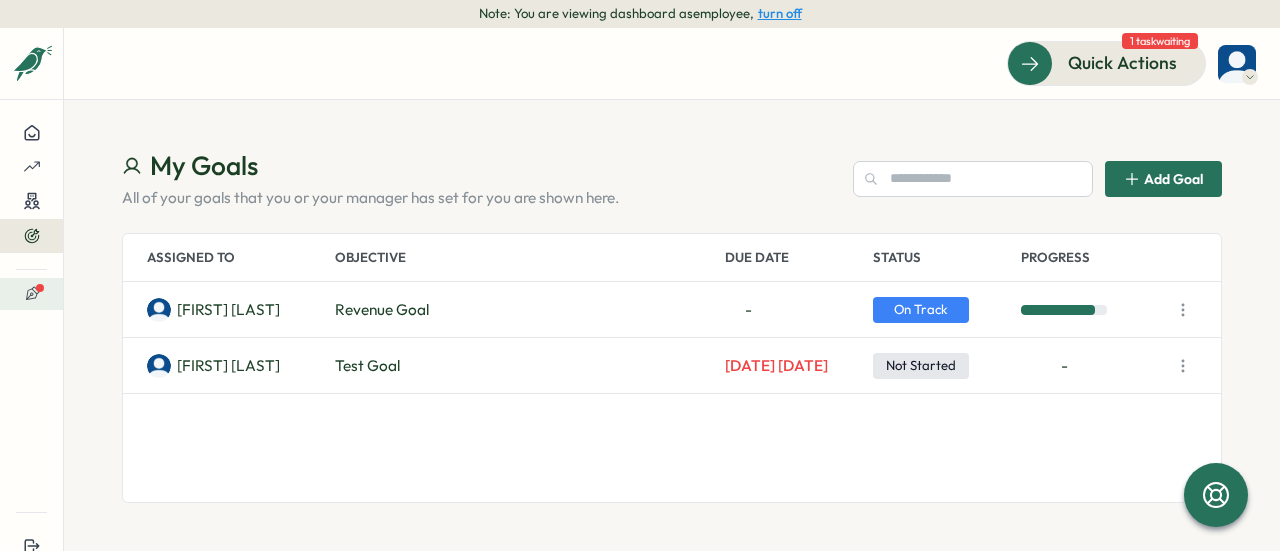 click 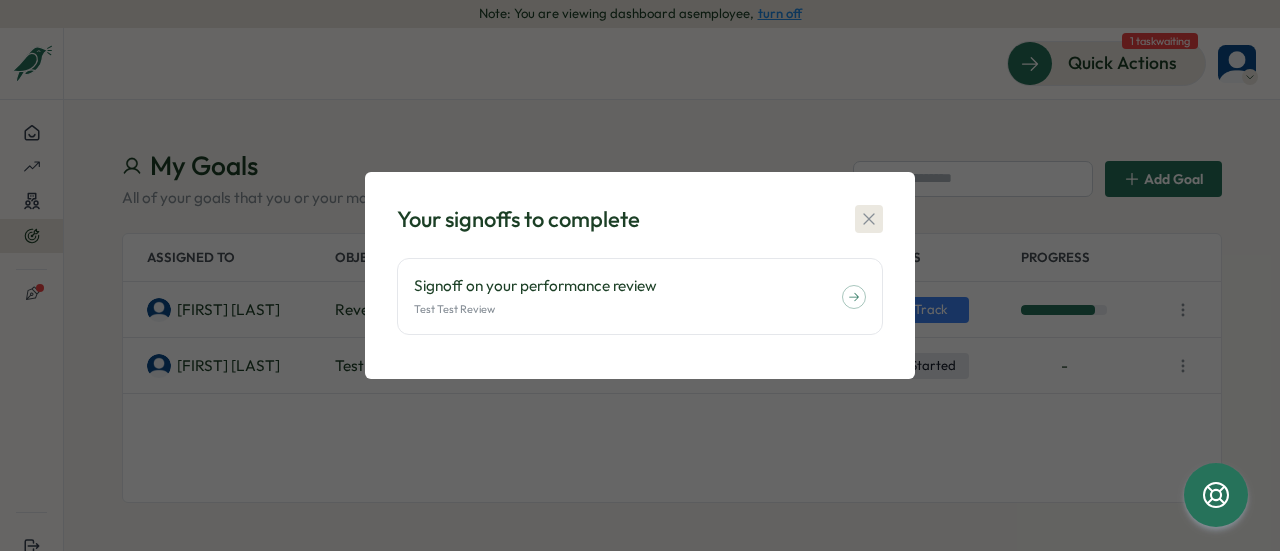 click 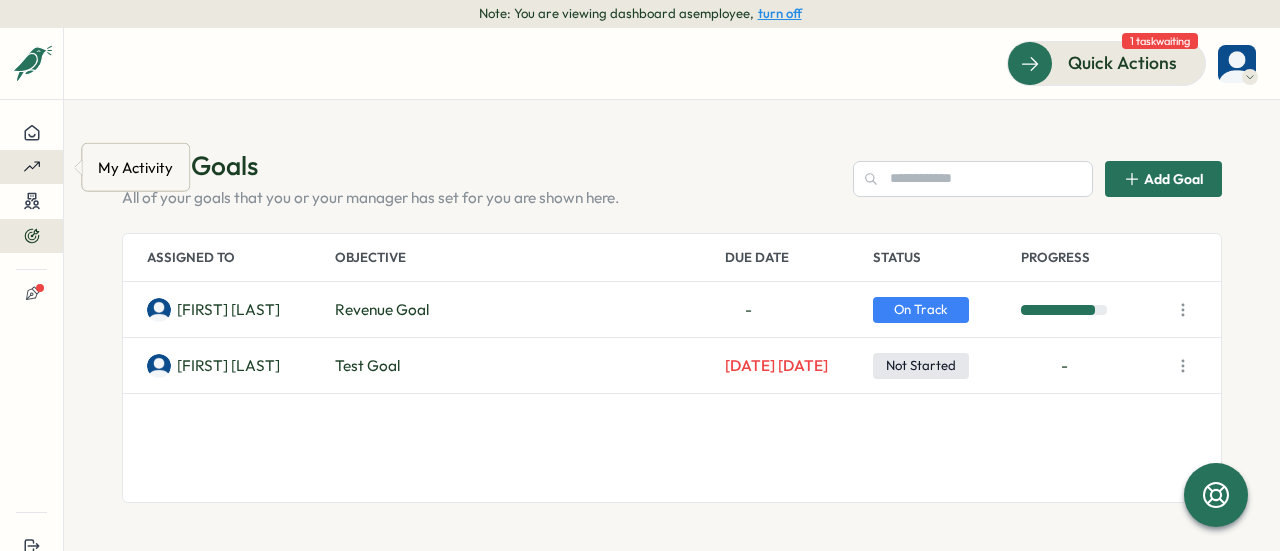 click 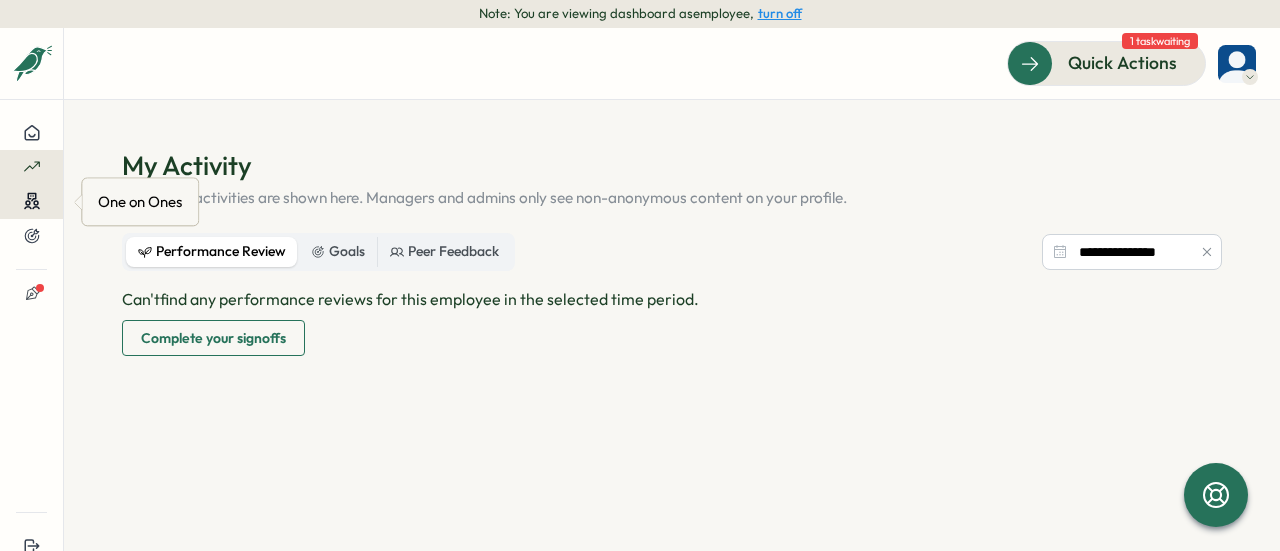 click 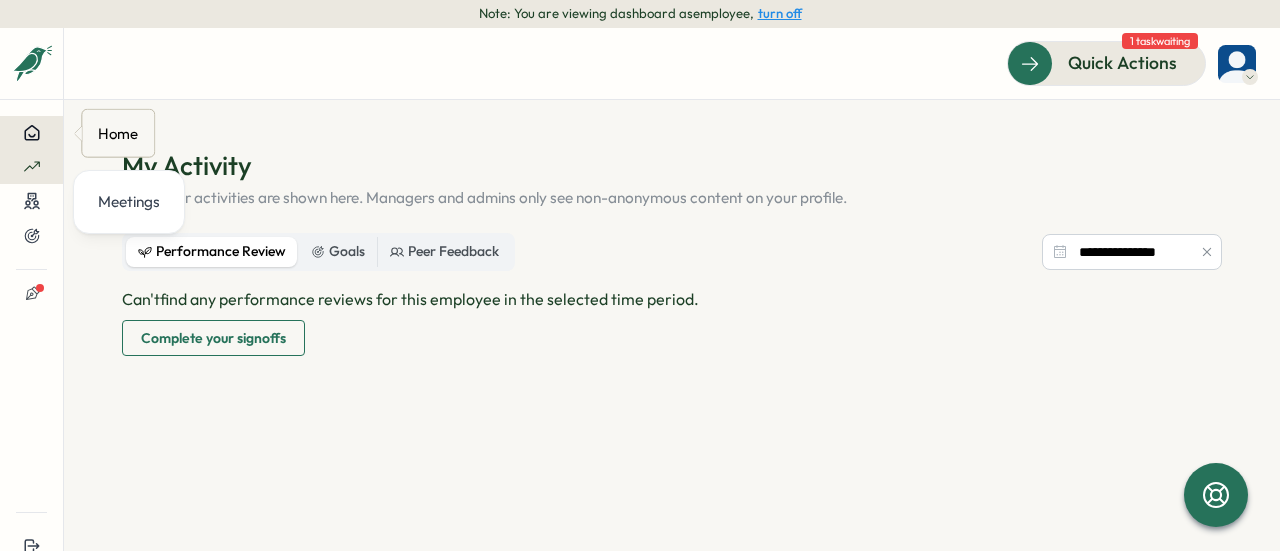 click 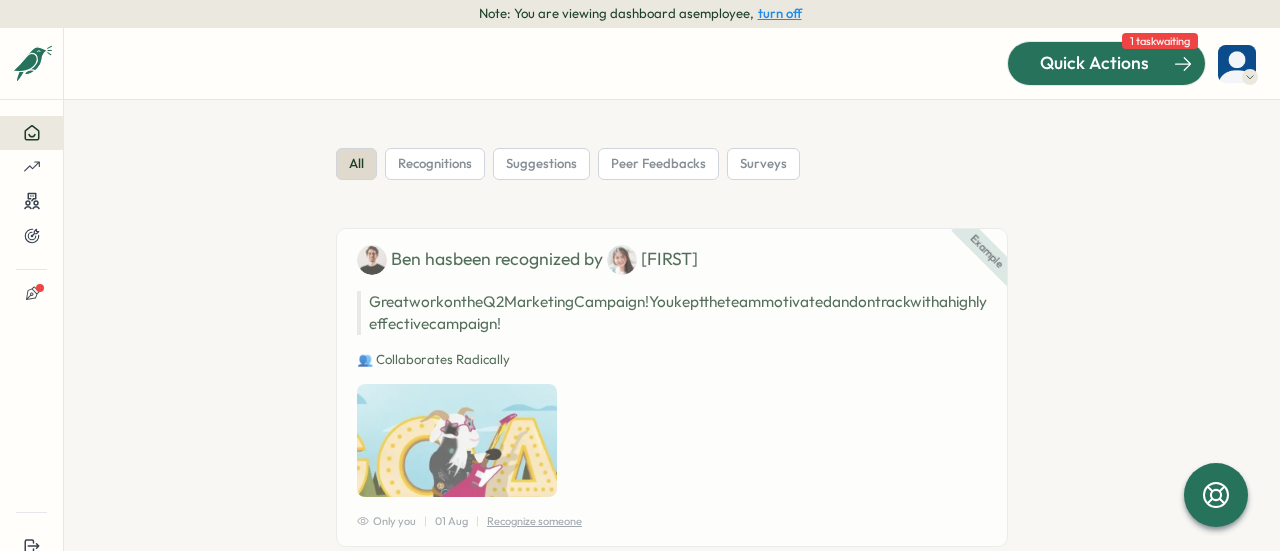 click on "Quick Actions" at bounding box center [1094, 63] 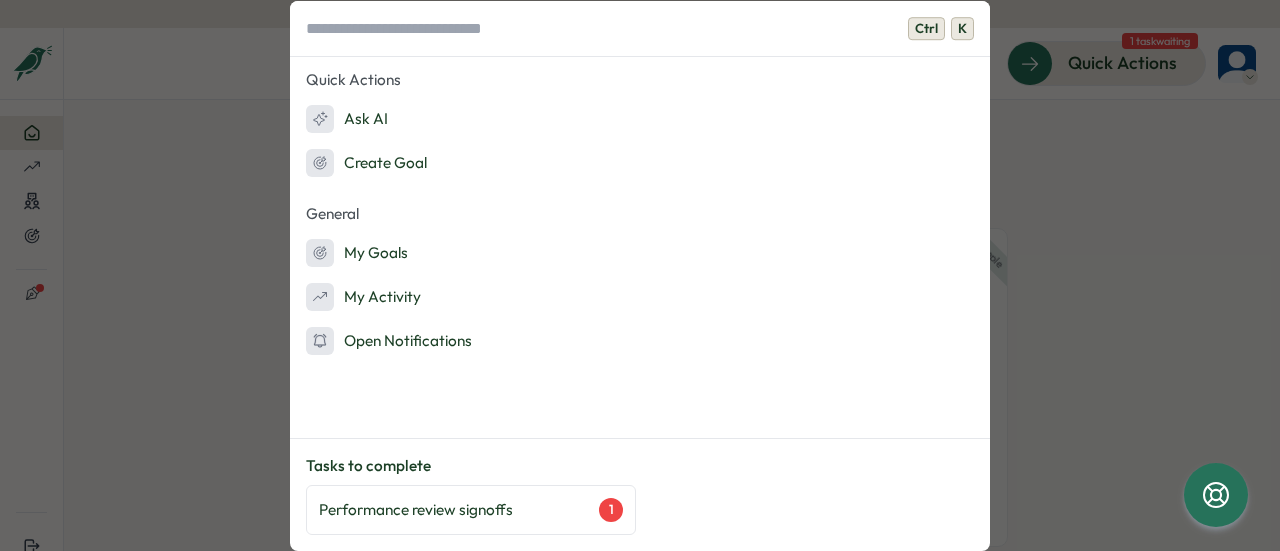 click on "Ctrl K Quick Actions Ask AI Create Goal General My Goals My Activity Open Notifications Tasks to complete Performance review signoffs 1" at bounding box center [640, 275] 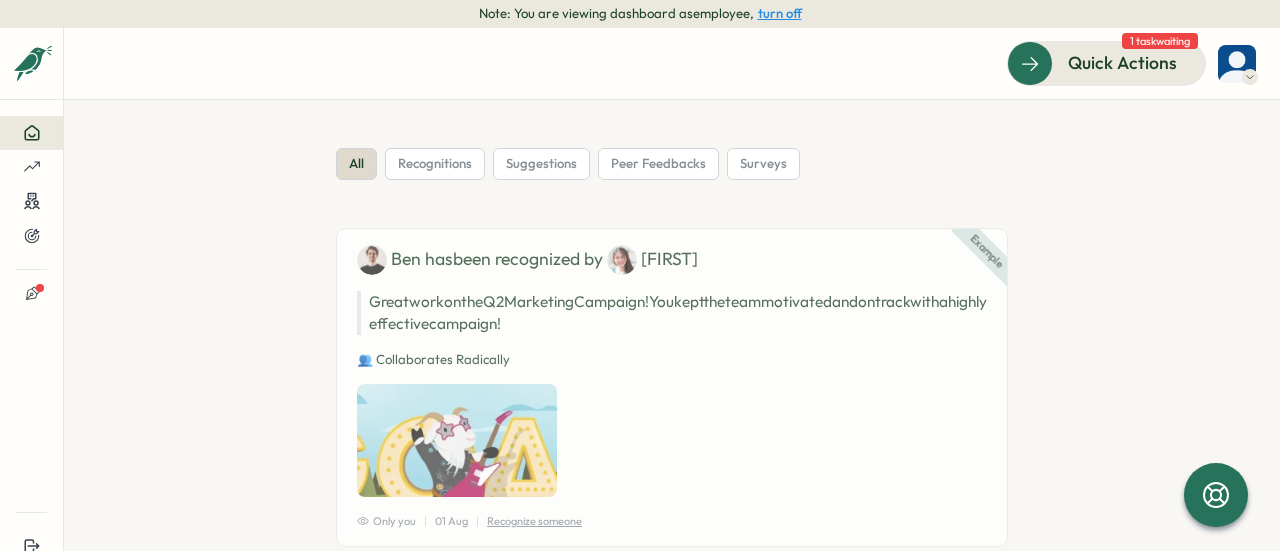 click at bounding box center (1237, 64) 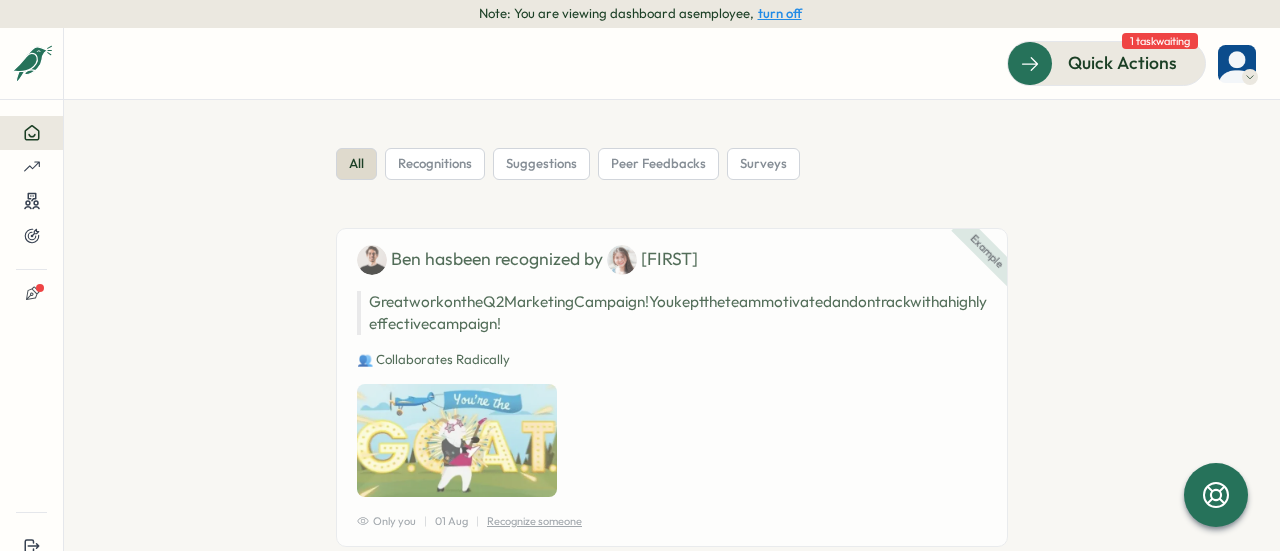 click on "turn off" at bounding box center [780, 13] 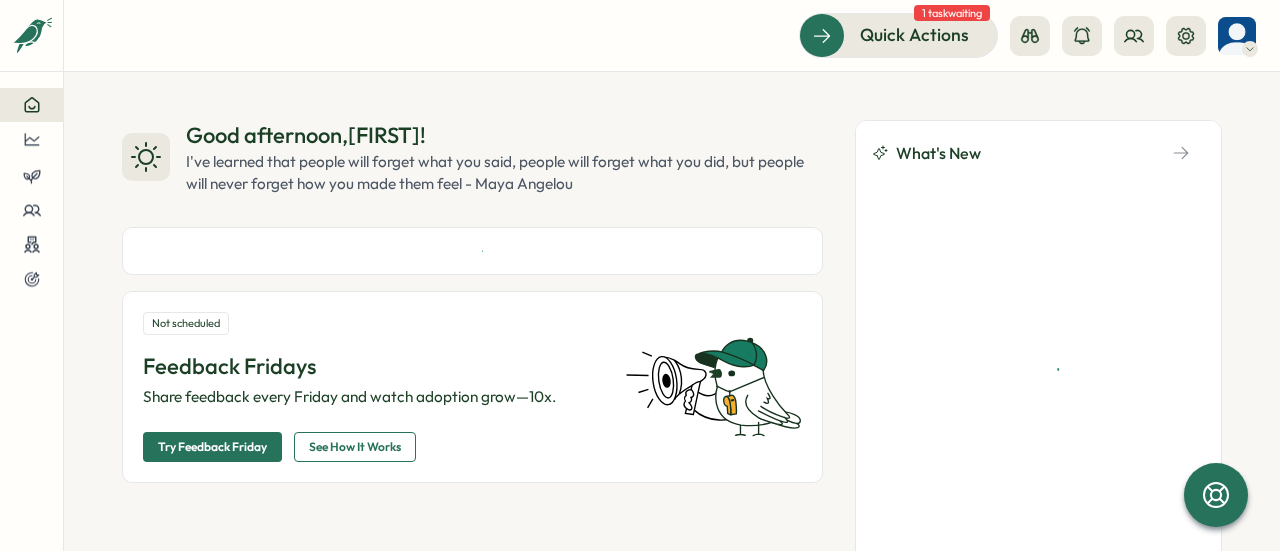 scroll, scrollTop: 0, scrollLeft: 0, axis: both 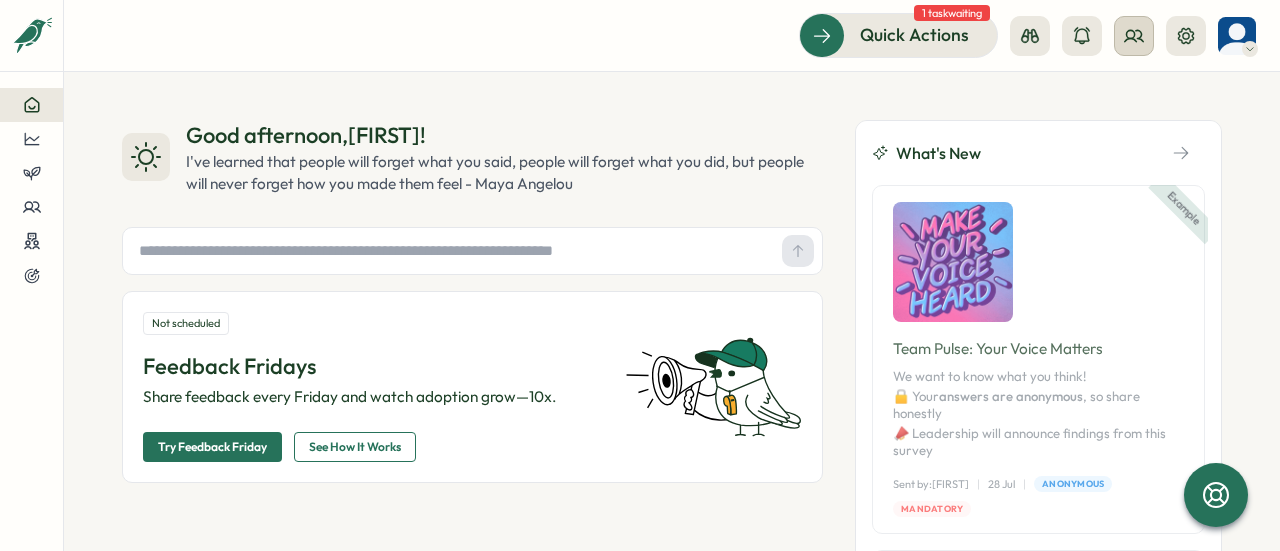 click 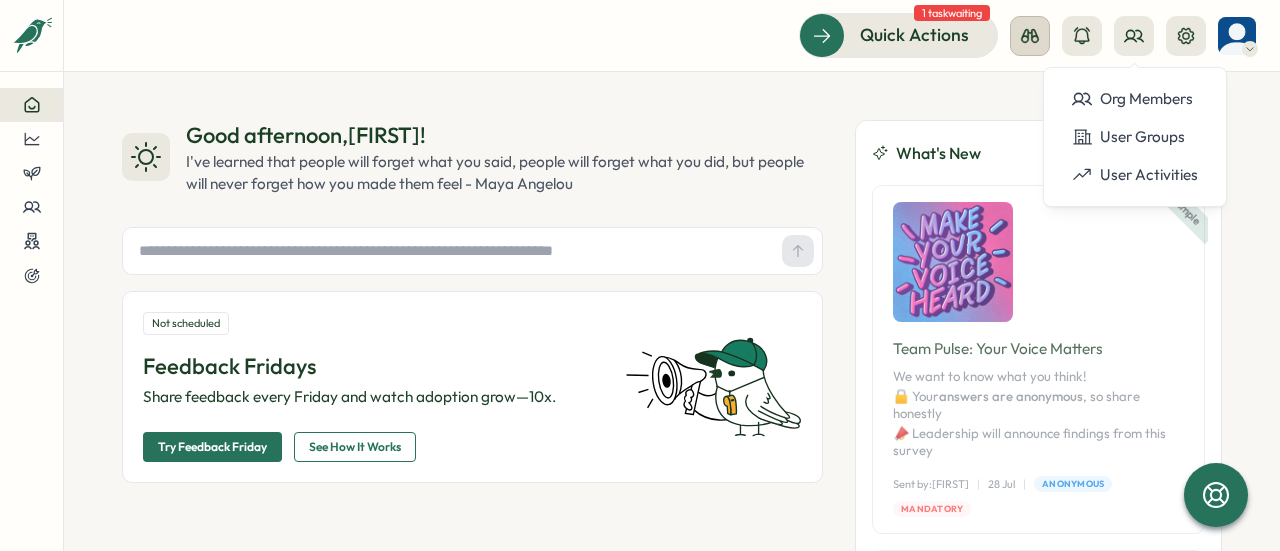click 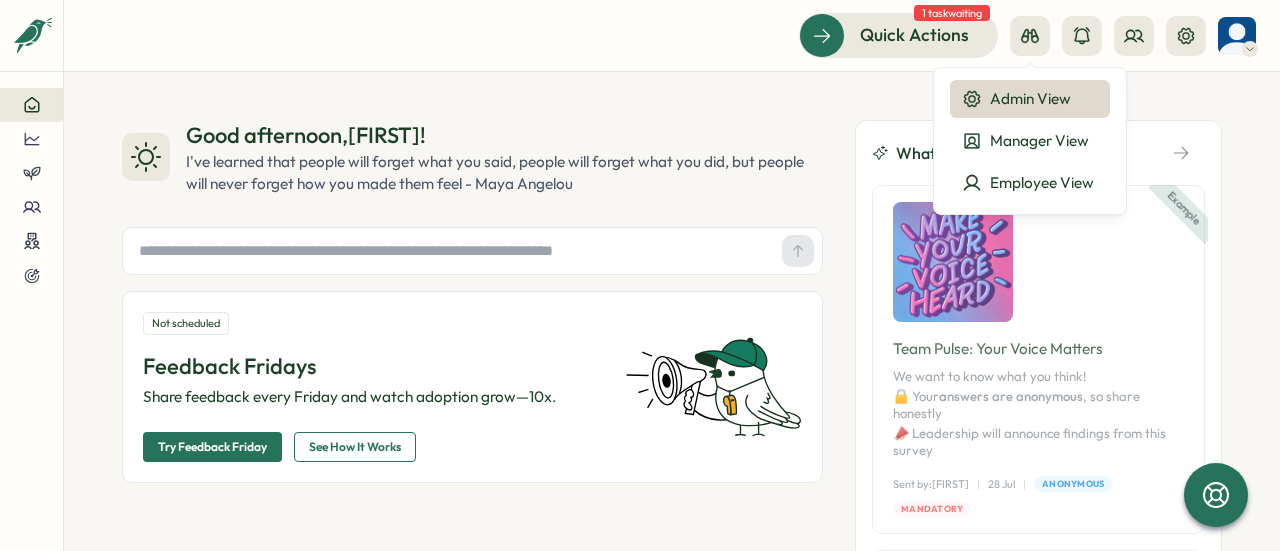 drag, startPoint x: 1013, startPoint y: 134, endPoint x: 885, endPoint y: 201, distance: 144.47491 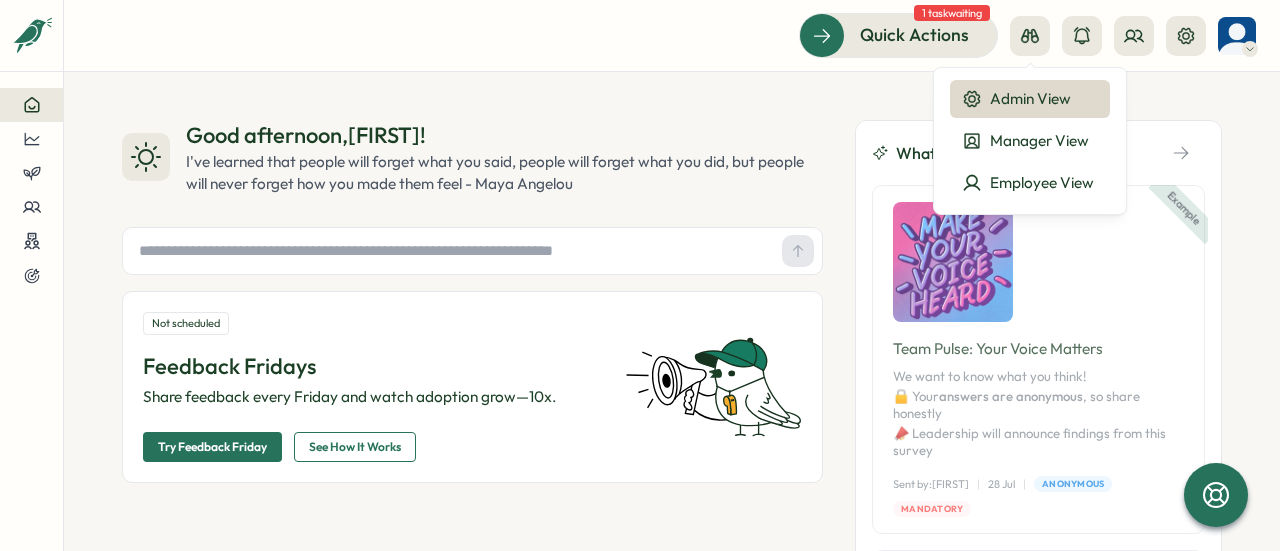 click on "Manager View" at bounding box center [1030, 141] 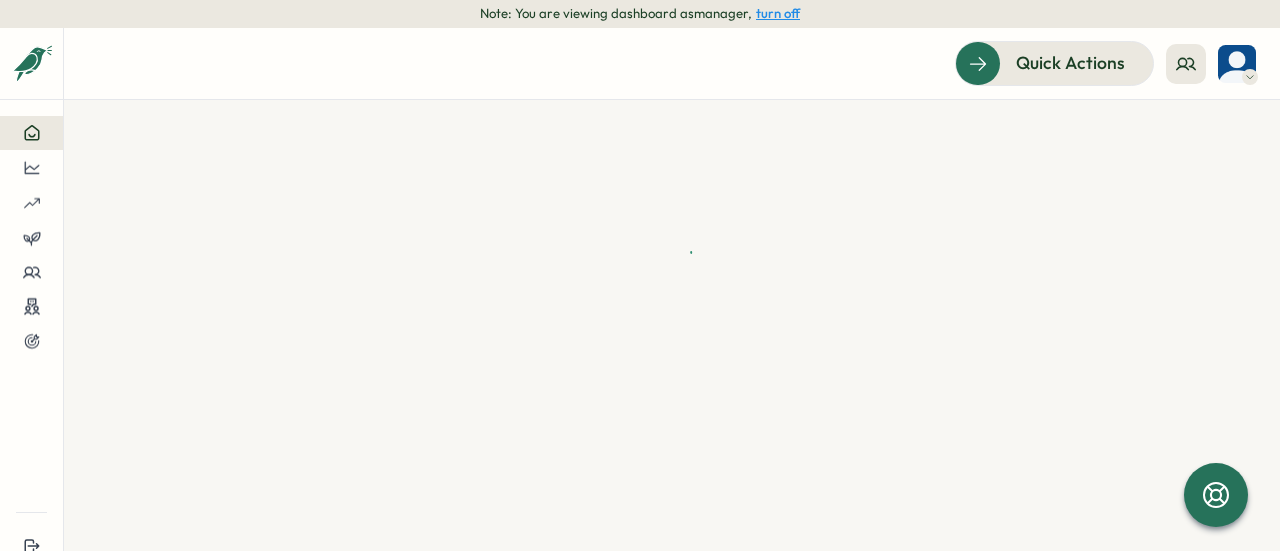 scroll, scrollTop: 0, scrollLeft: 0, axis: both 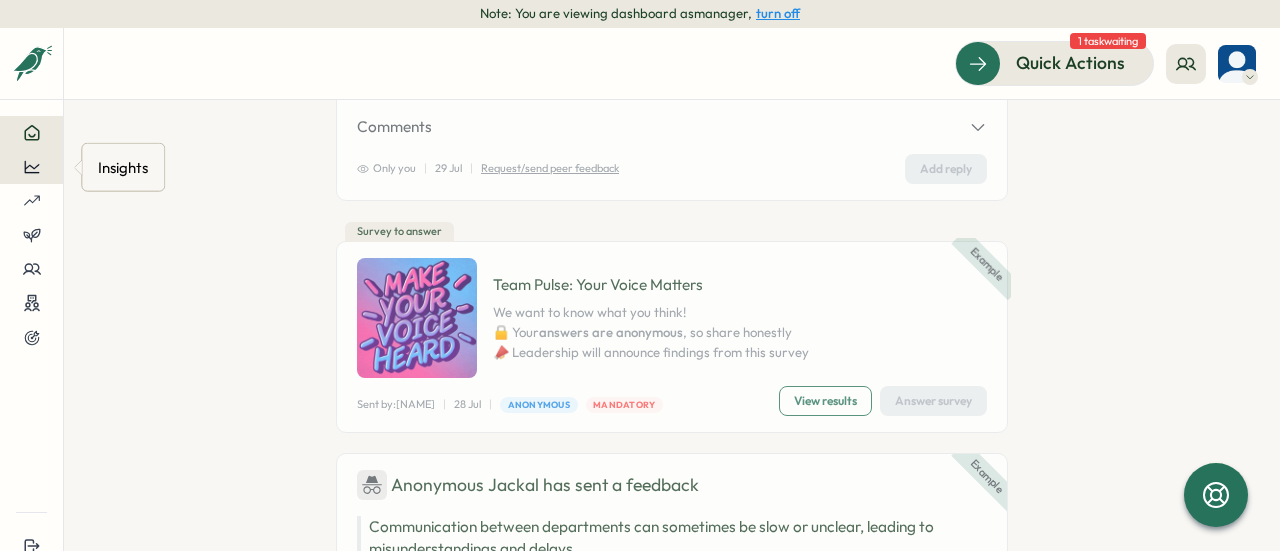 click at bounding box center (31, 167) 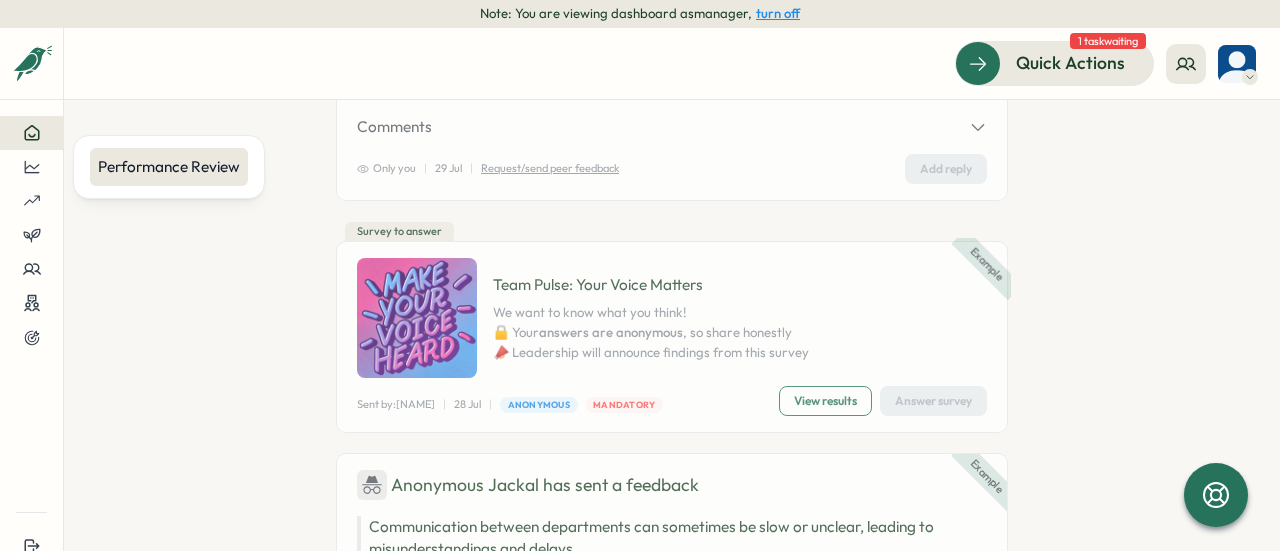 click on "Performance Review" at bounding box center (169, 167) 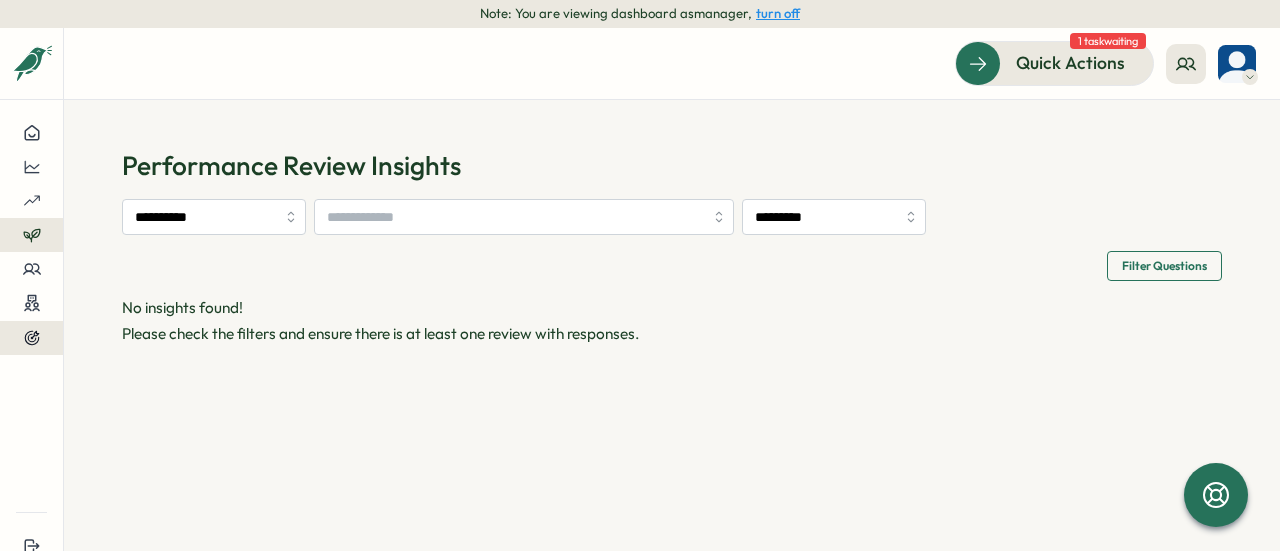 click 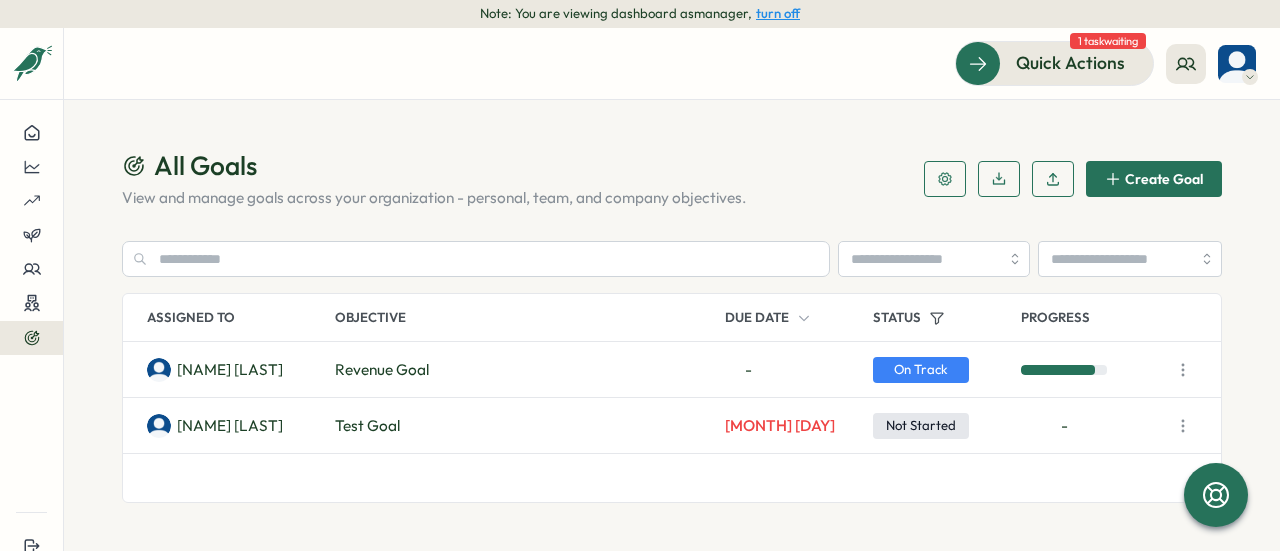 click on "turn off" at bounding box center [778, 13] 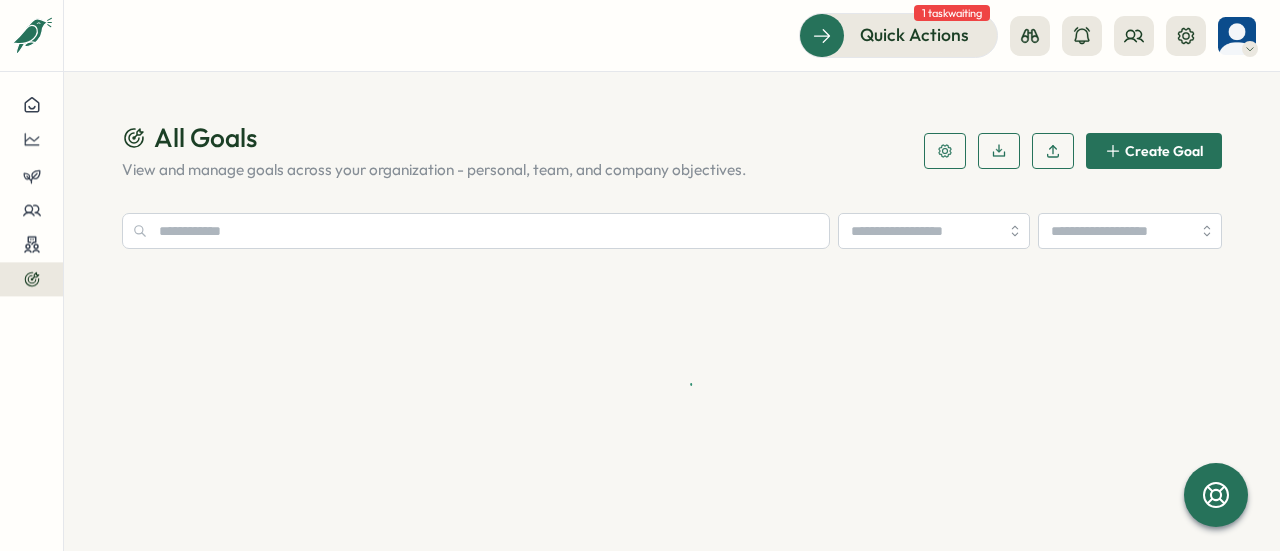 scroll, scrollTop: 0, scrollLeft: 0, axis: both 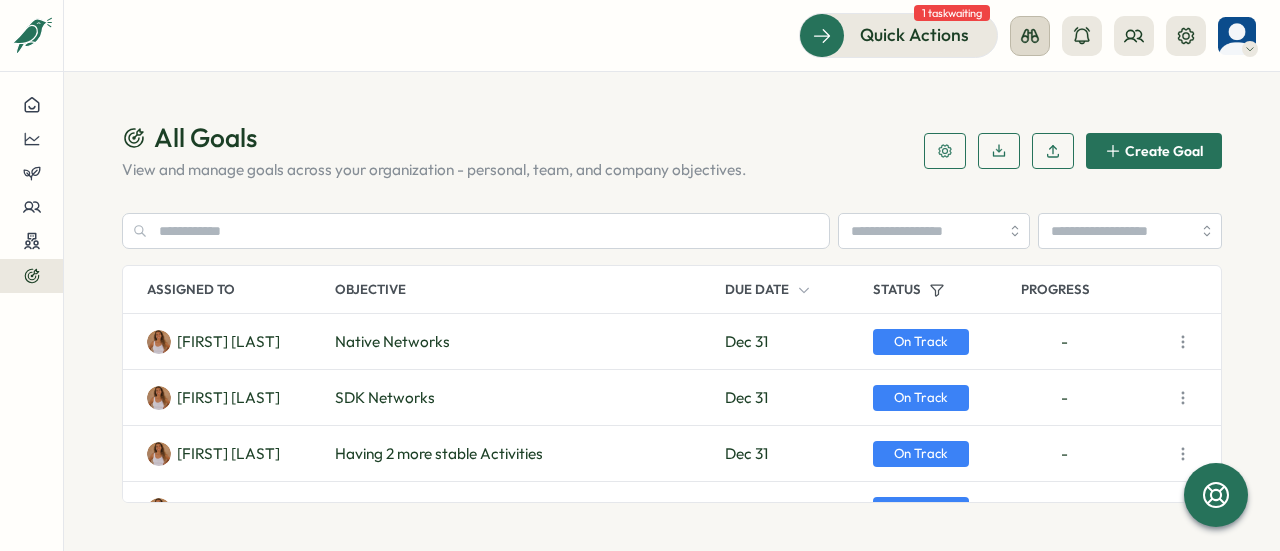 click 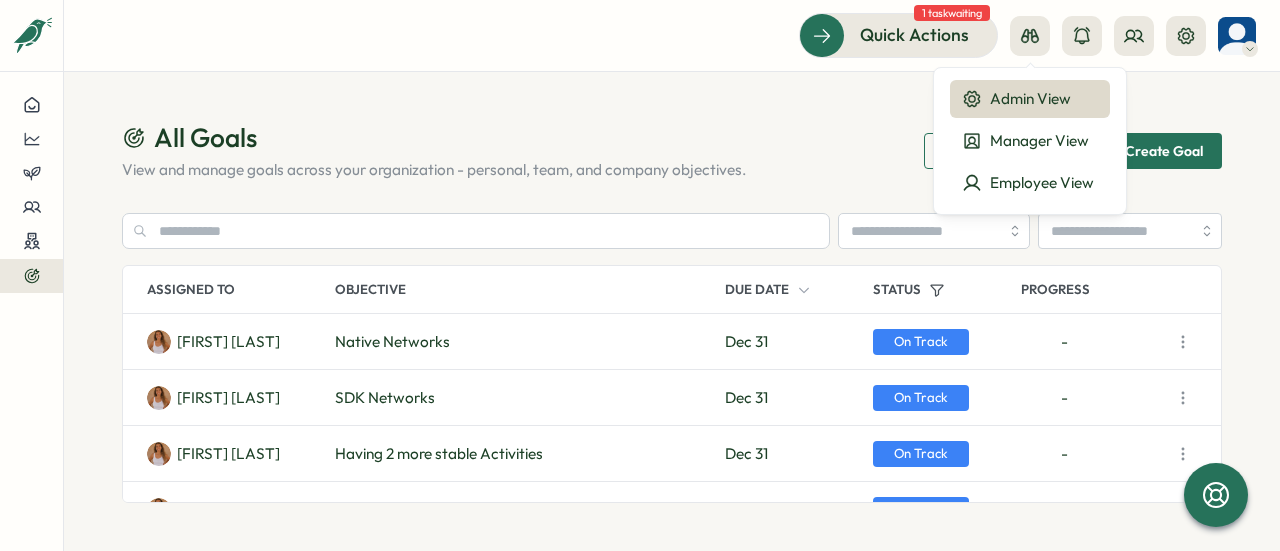 click on "Admin View" at bounding box center (1030, 99) 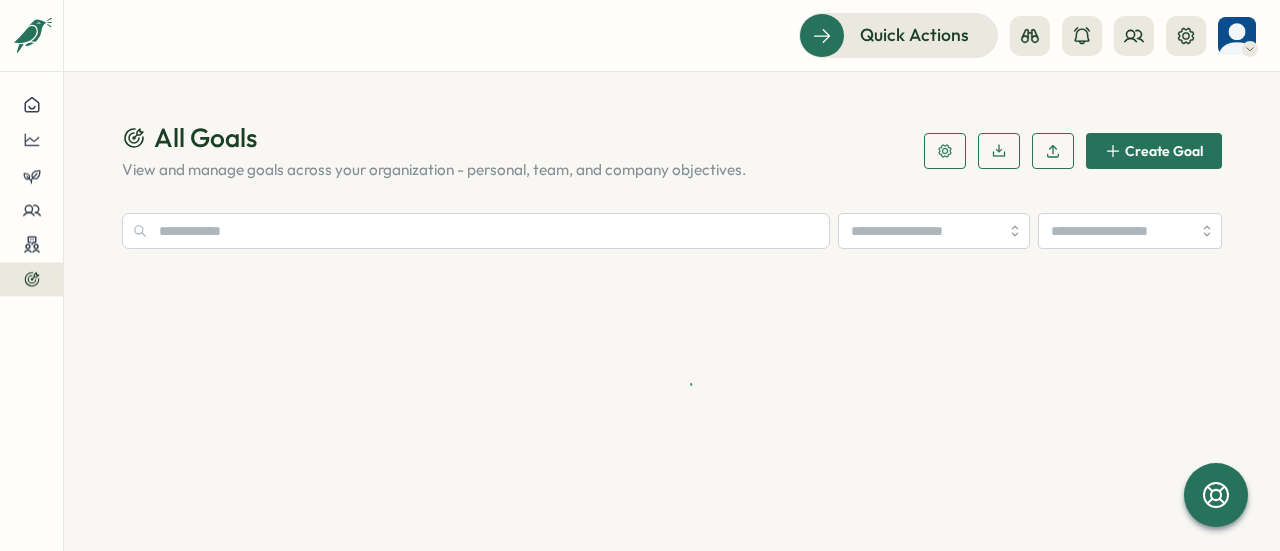 scroll, scrollTop: 0, scrollLeft: 0, axis: both 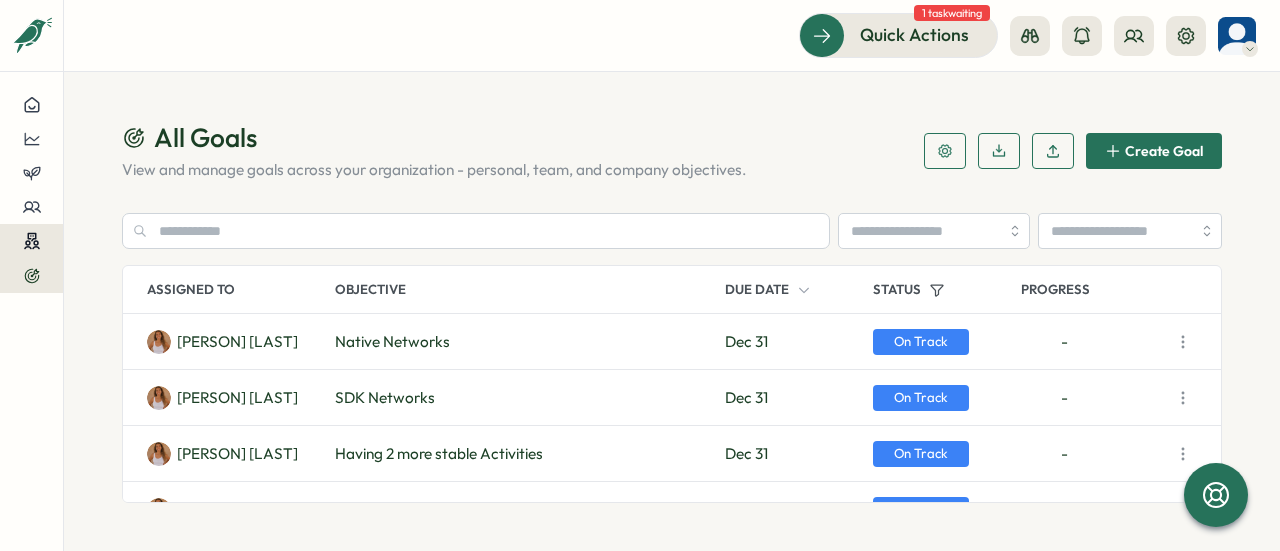 click 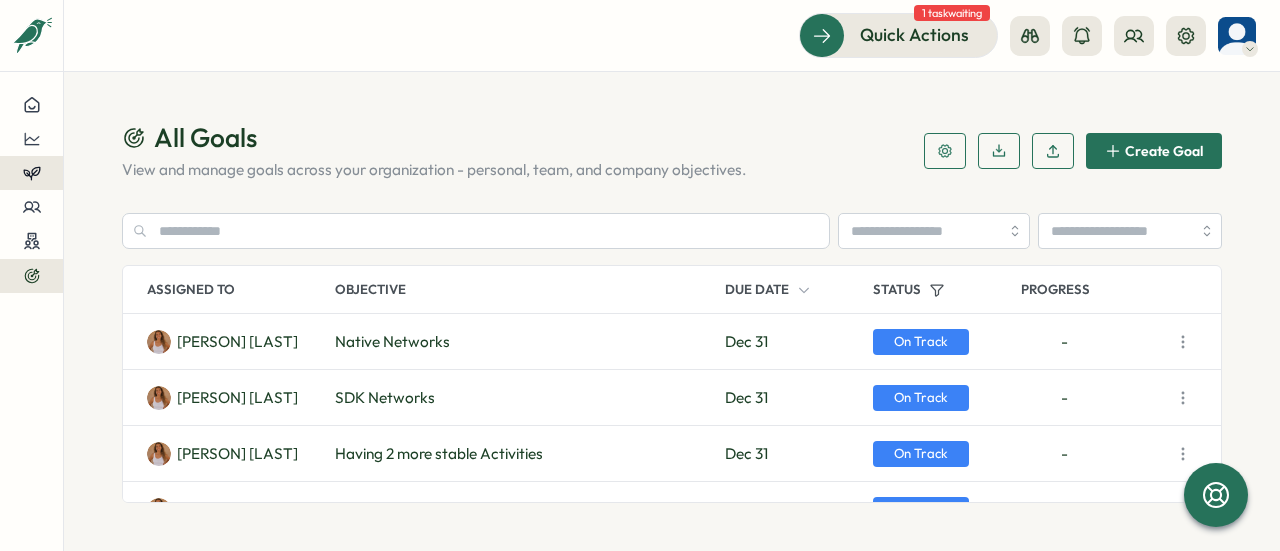 click at bounding box center [31, 173] 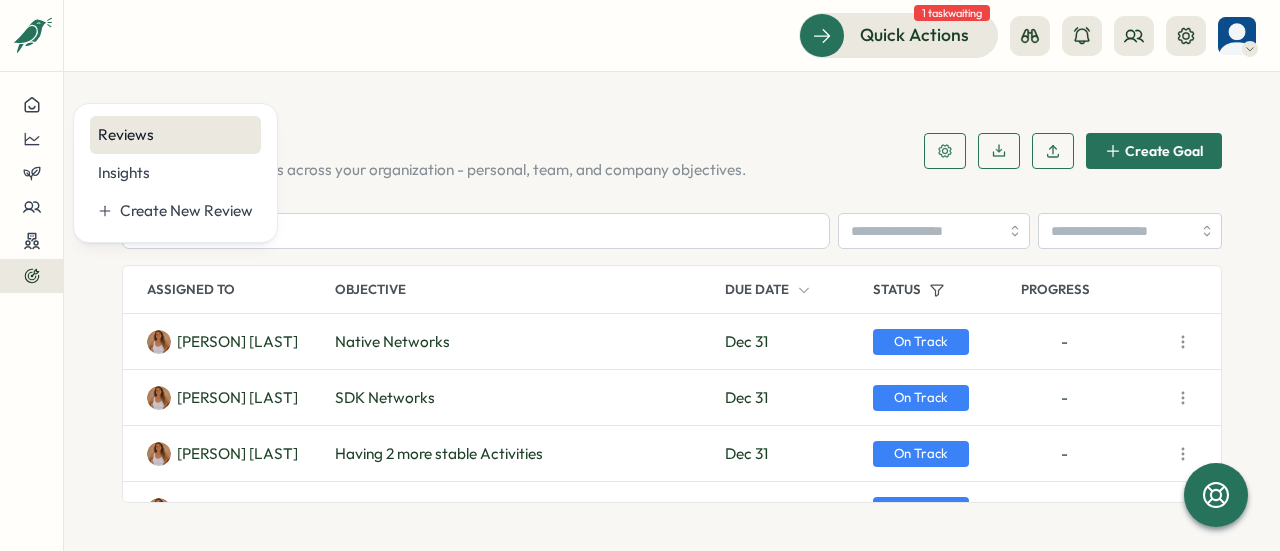 click on "Reviews" at bounding box center (175, 135) 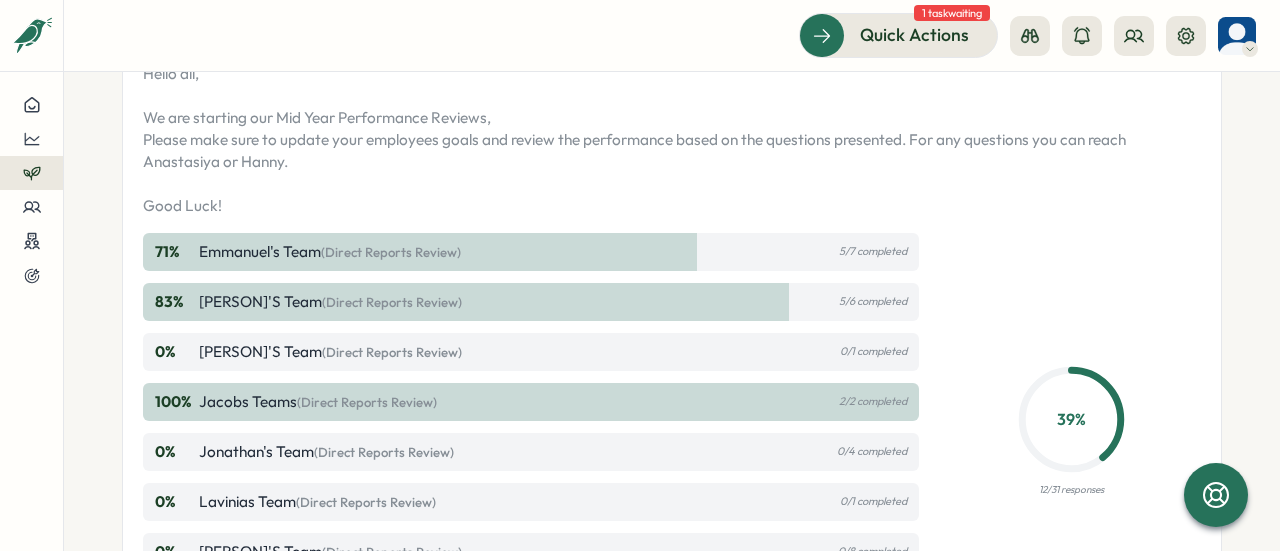 scroll, scrollTop: 400, scrollLeft: 0, axis: vertical 